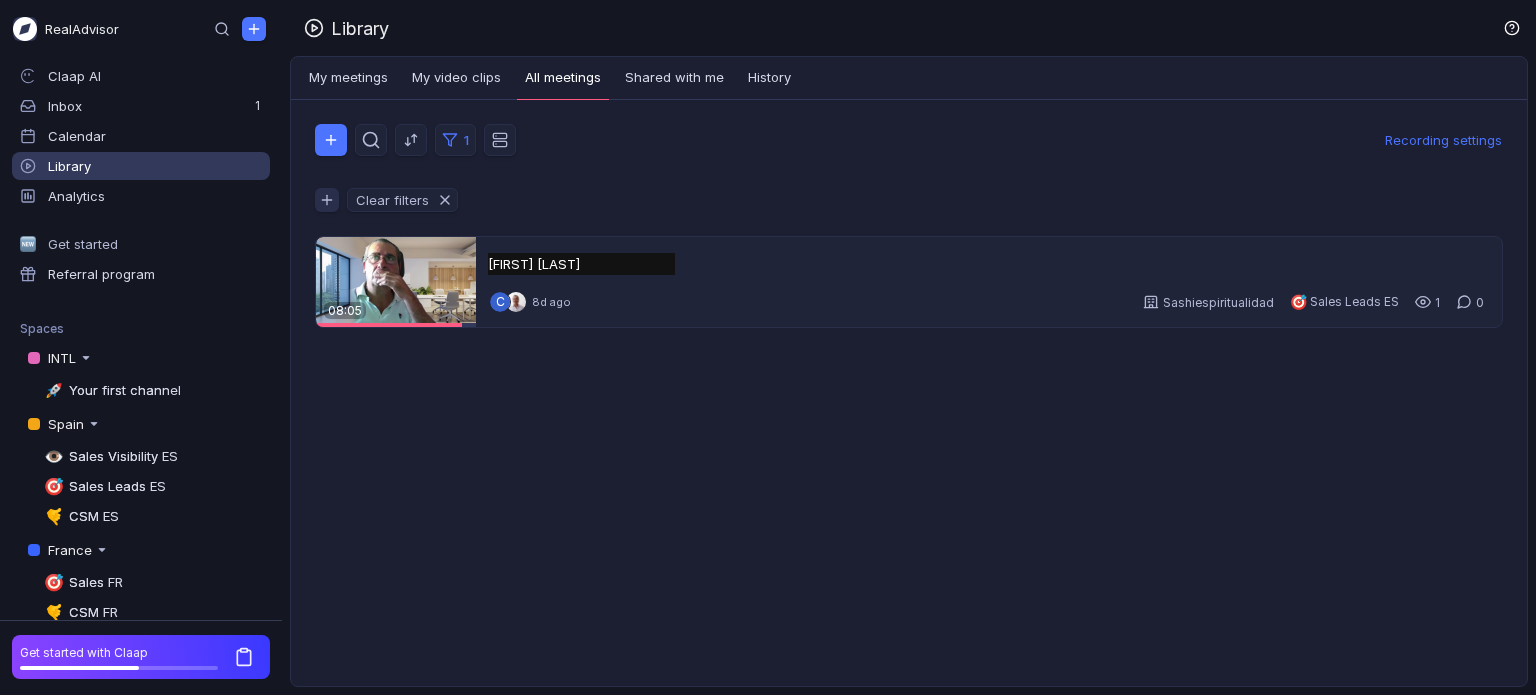 scroll, scrollTop: 0, scrollLeft: 0, axis: both 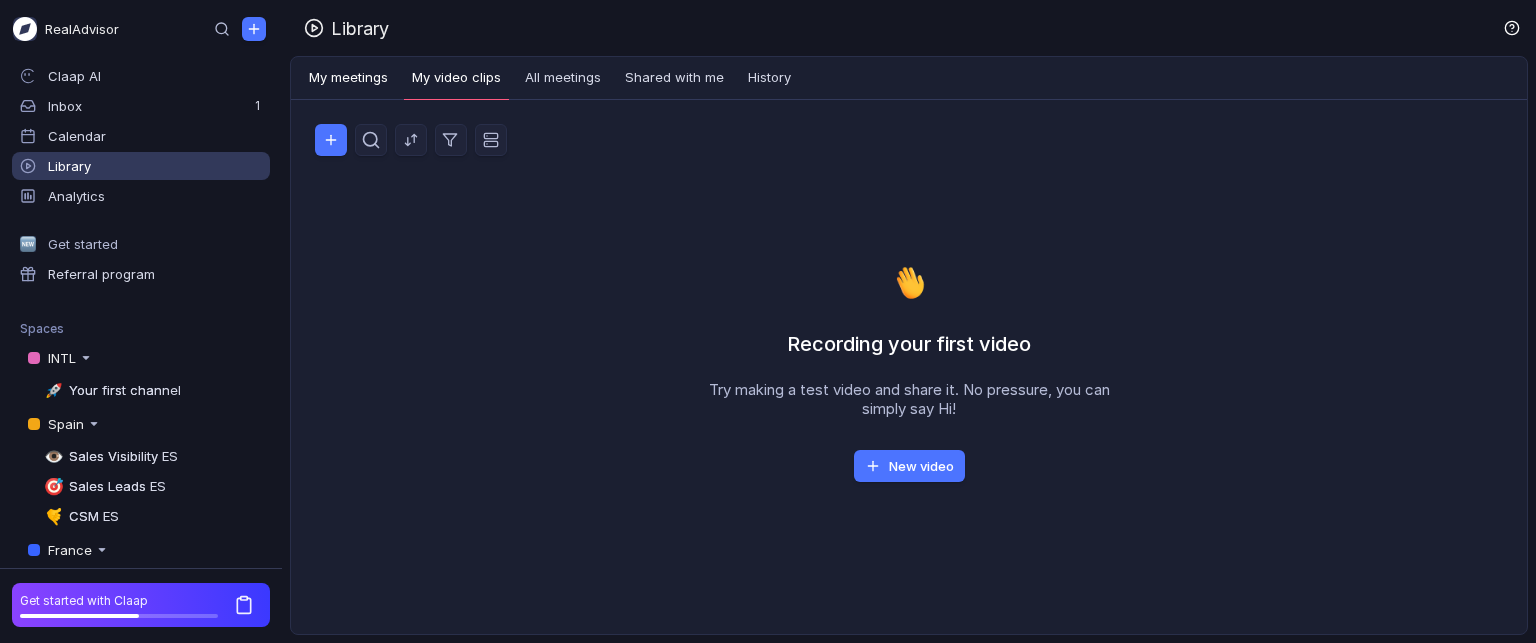 click on "My meetings" at bounding box center (348, 78) 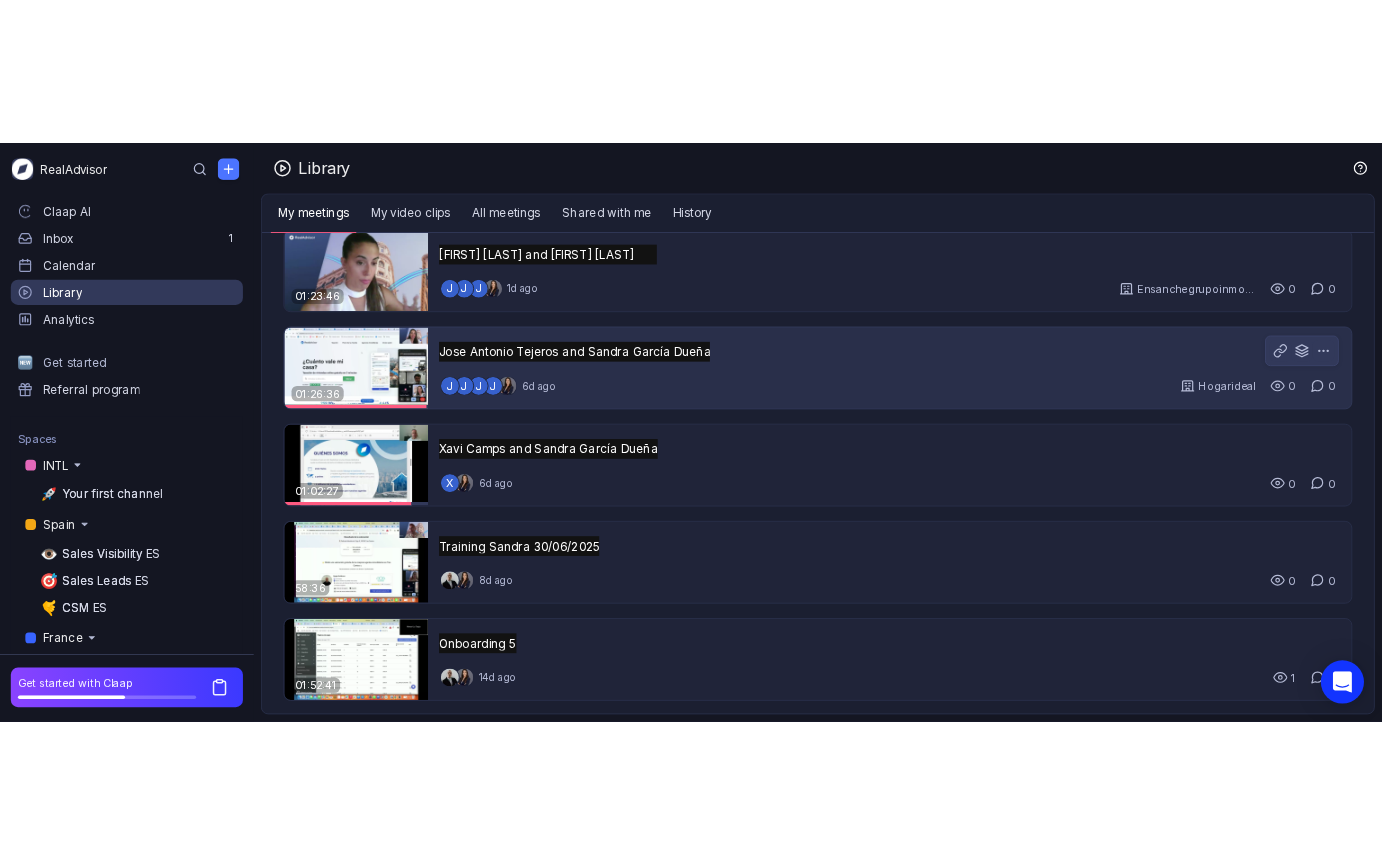 scroll, scrollTop: 200, scrollLeft: 0, axis: vertical 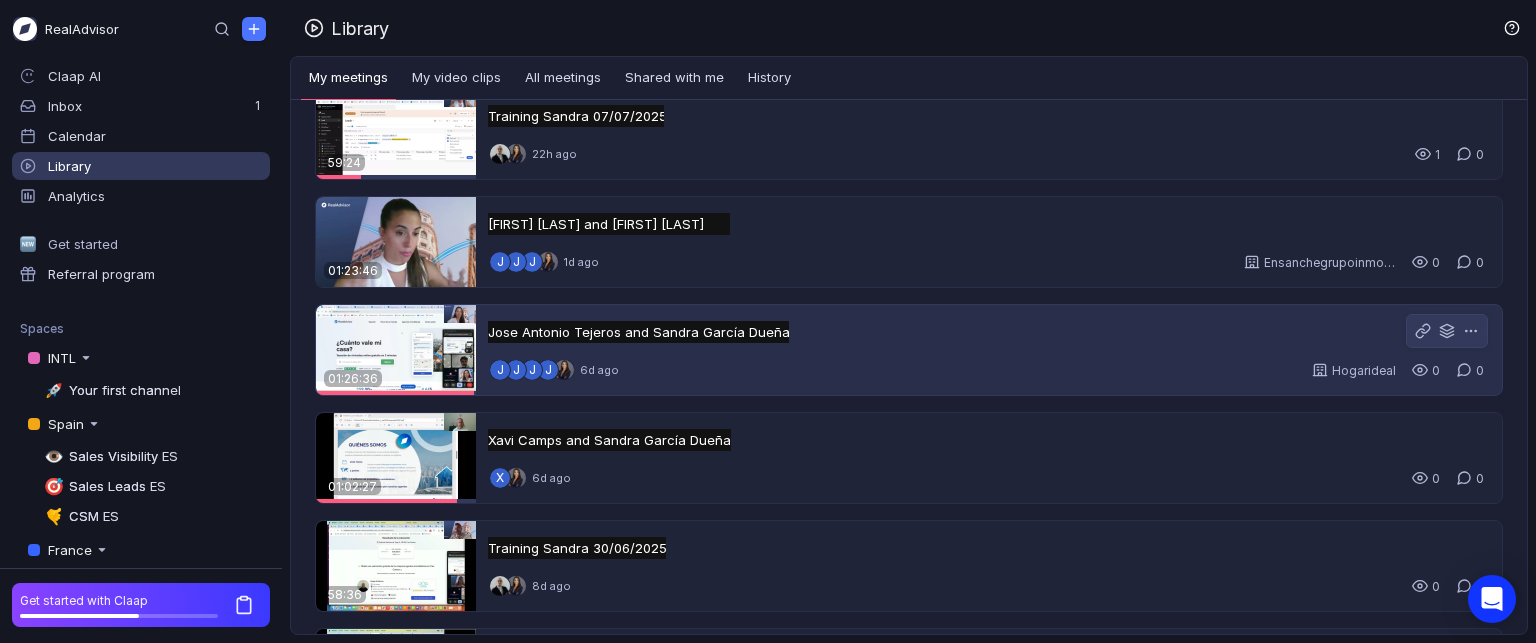 click on "Jose Antonio Tejeros and Sandra García Dueñas Jose Antonio Tejeros and Sandra García Dueñas Untitled" at bounding box center (638, 332) 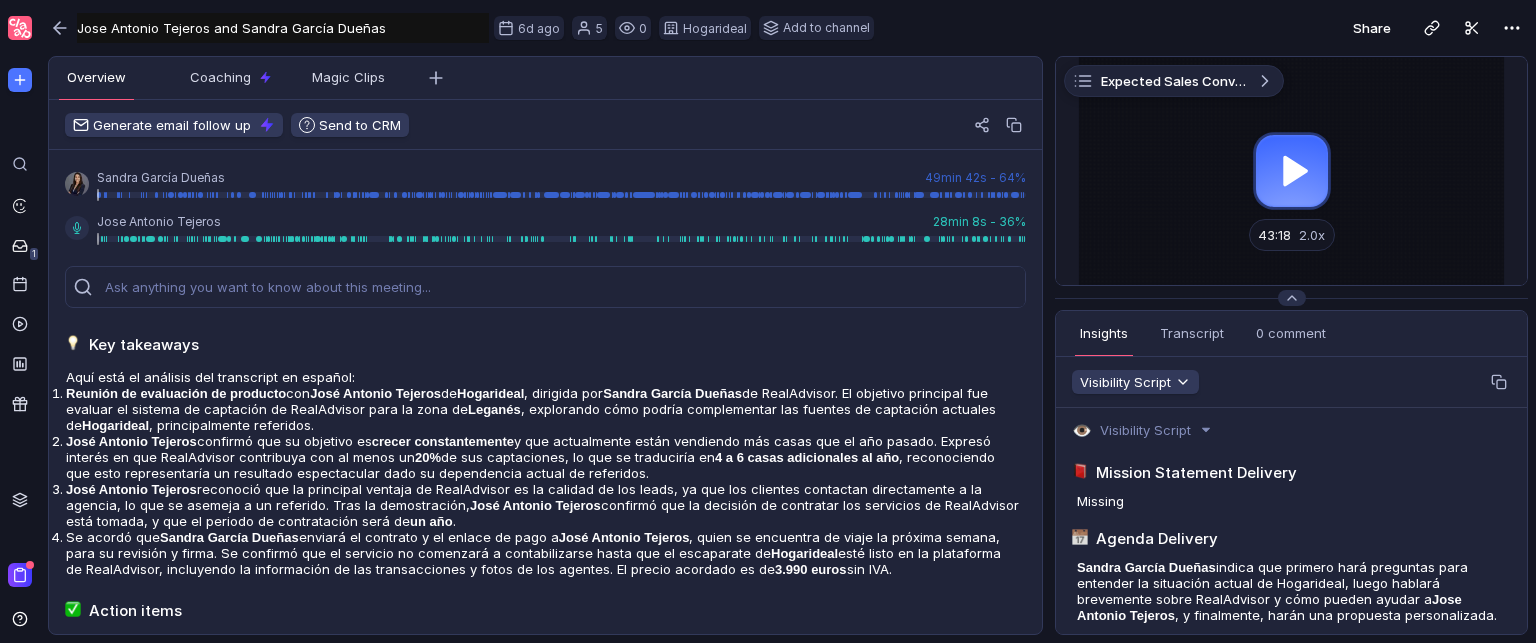 click at bounding box center (1291, 171) 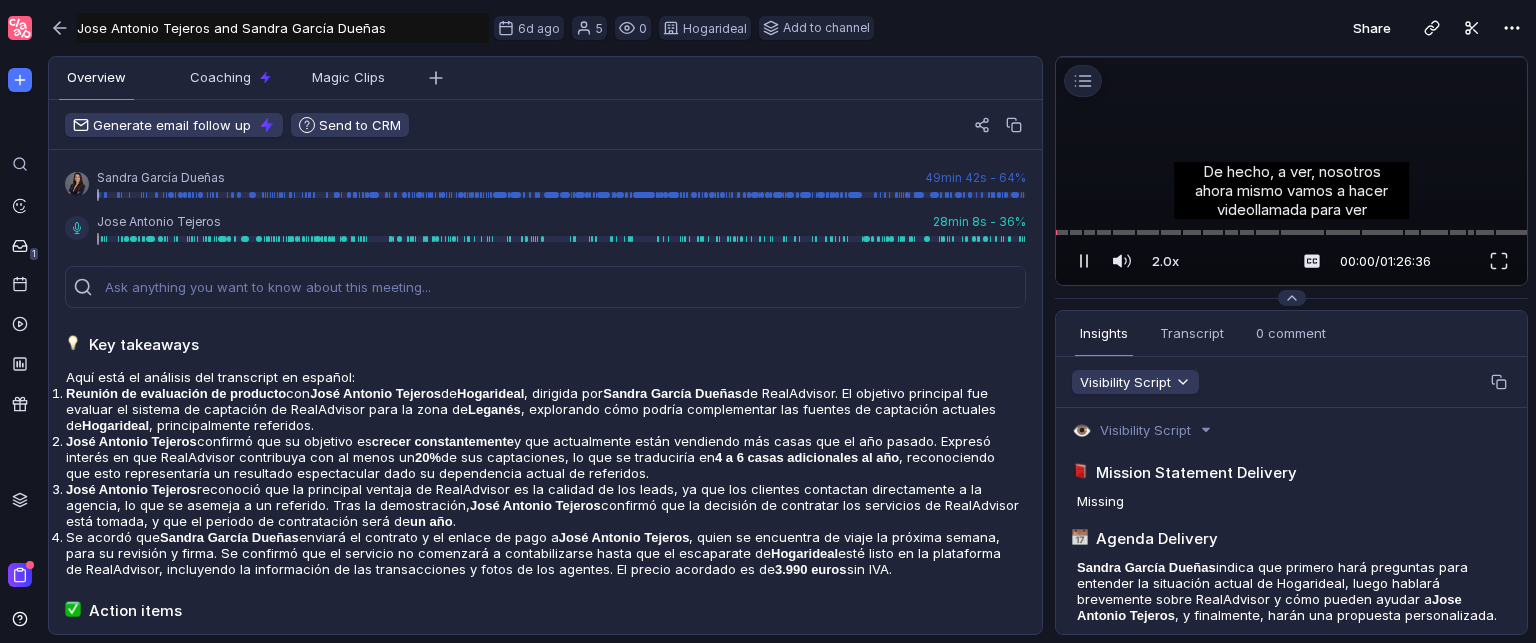 click at bounding box center (1084, 261) 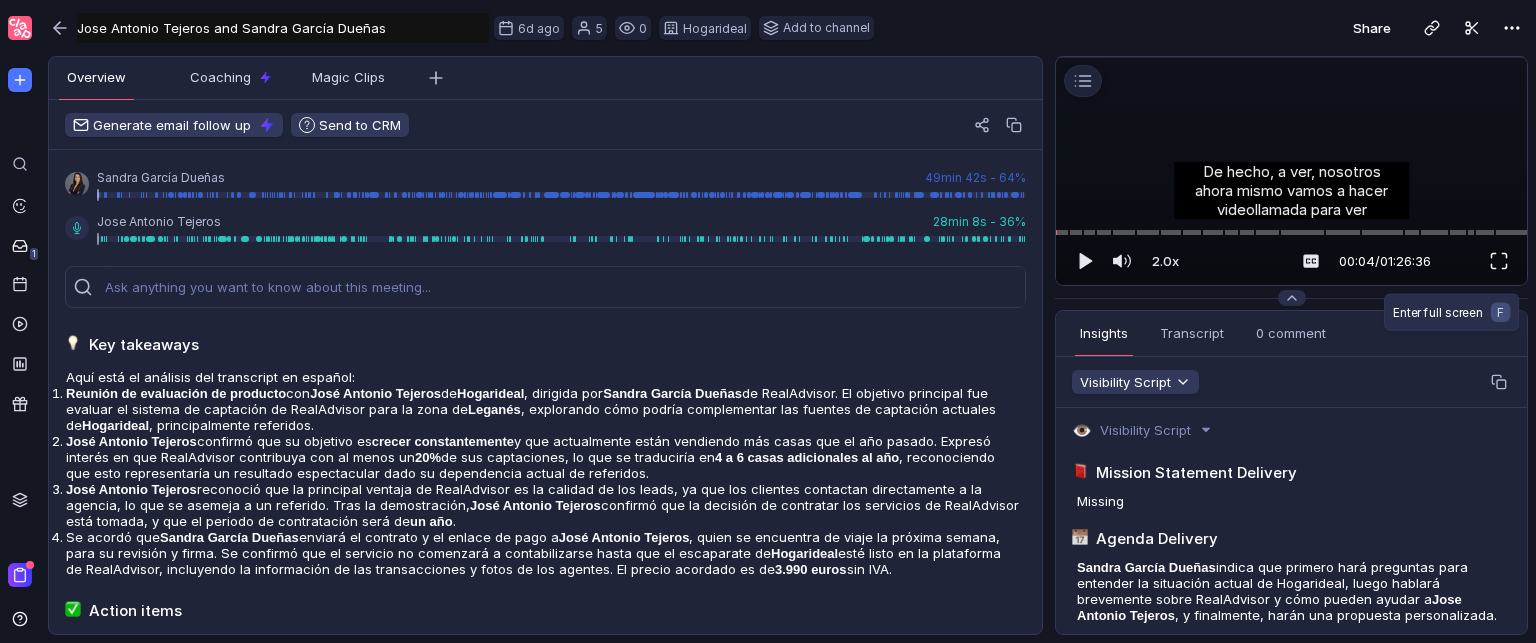 click at bounding box center [1499, 261] 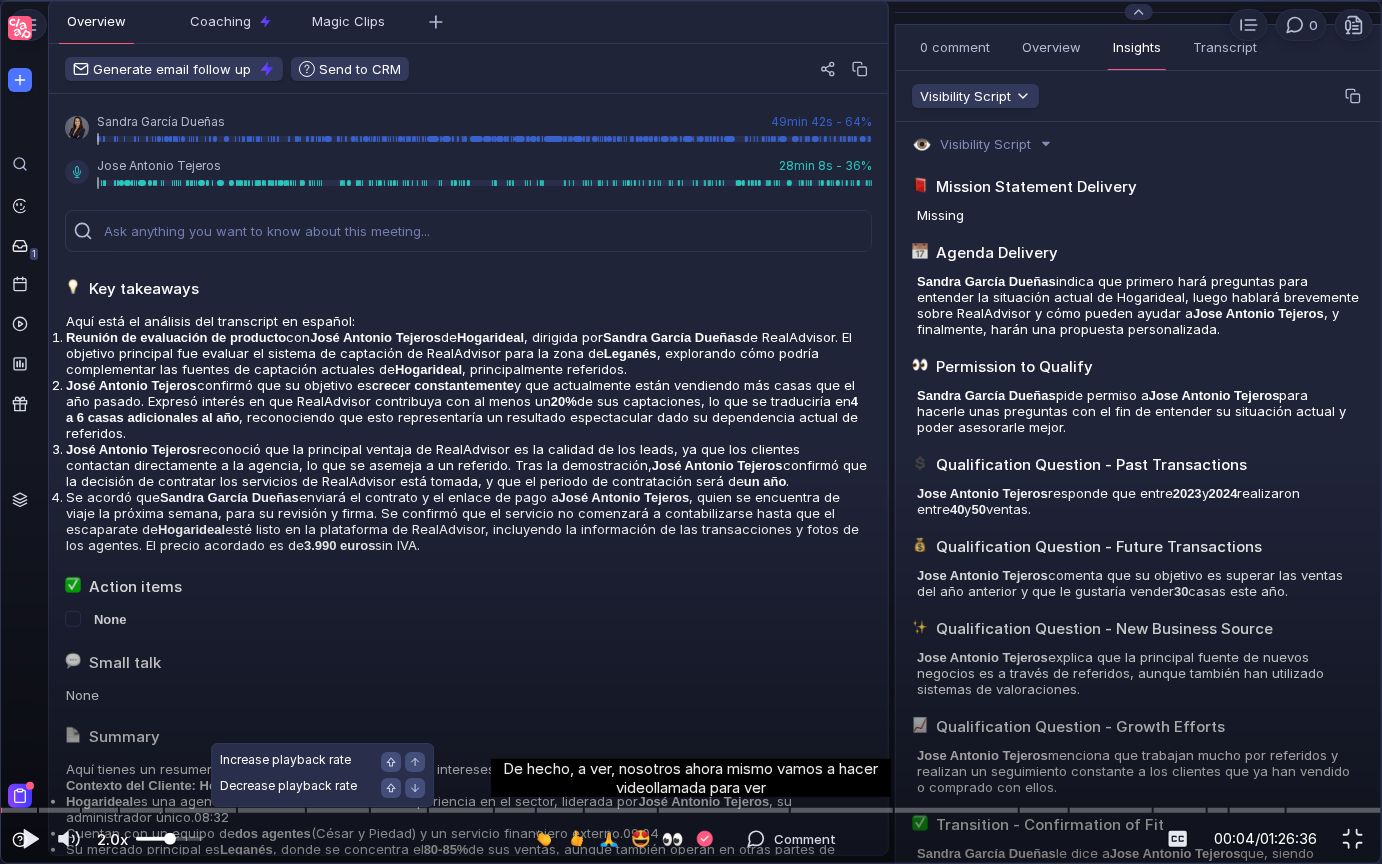 click at bounding box center (169, 839) 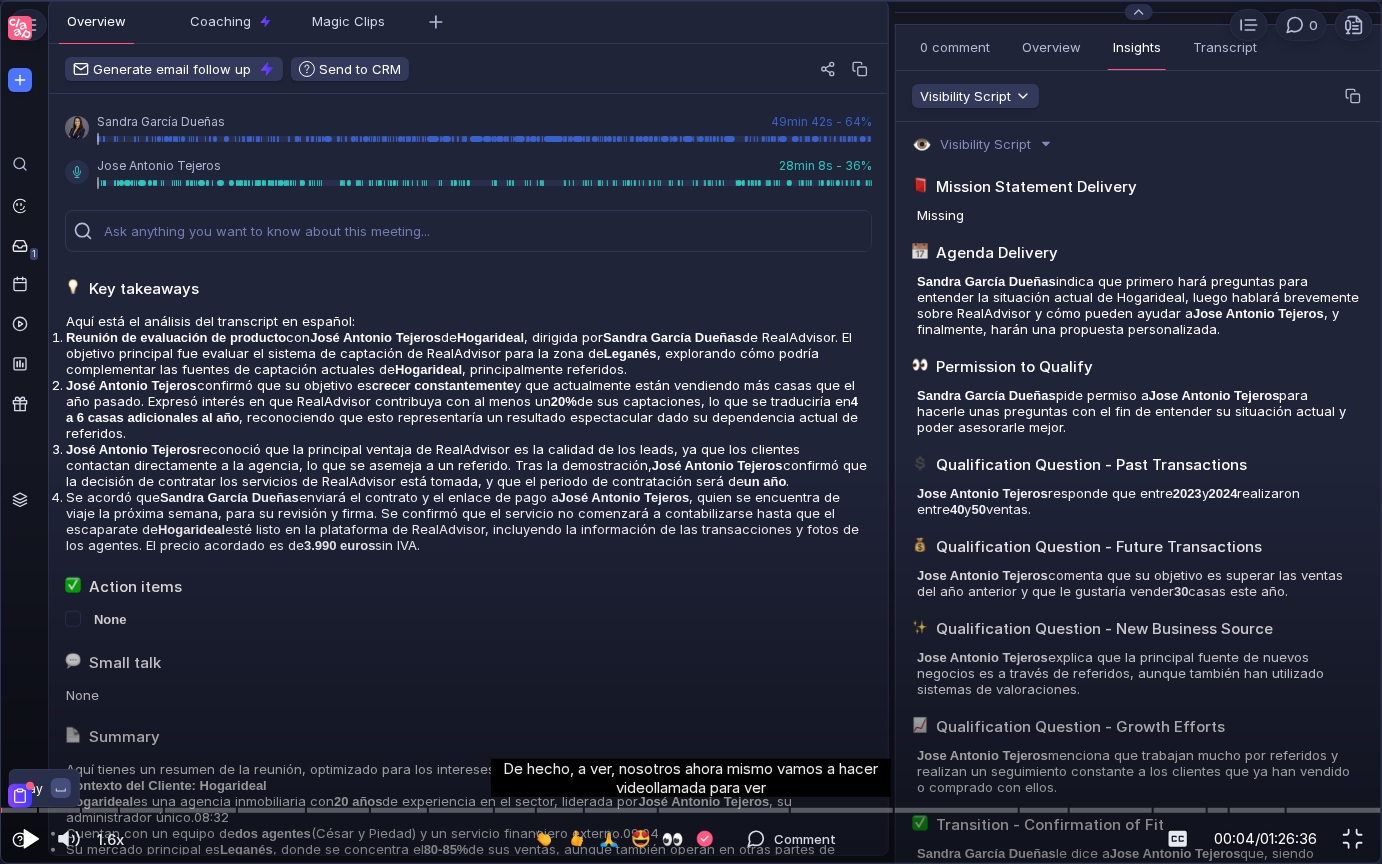 click at bounding box center (29, 839) 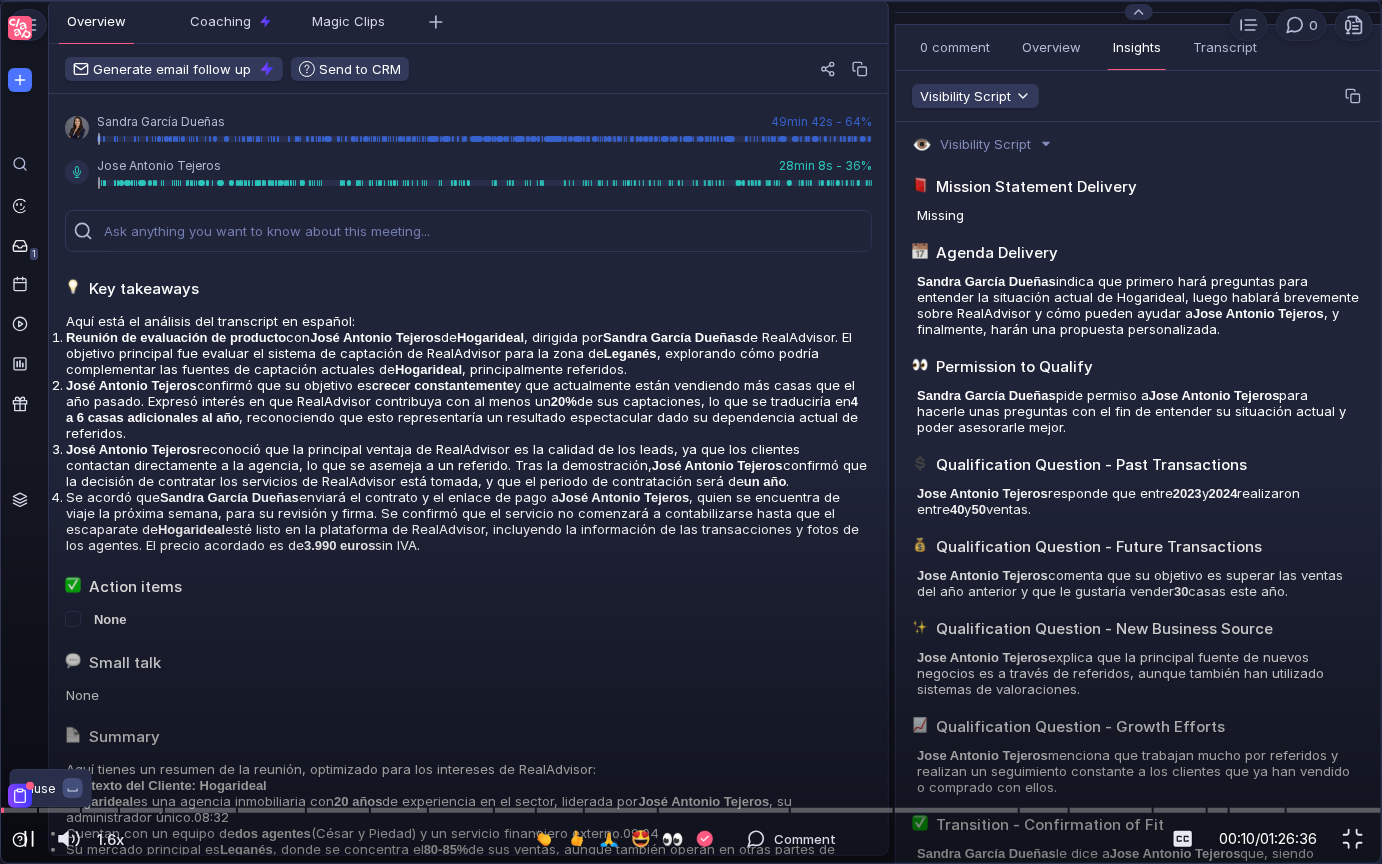click at bounding box center (29, 839) 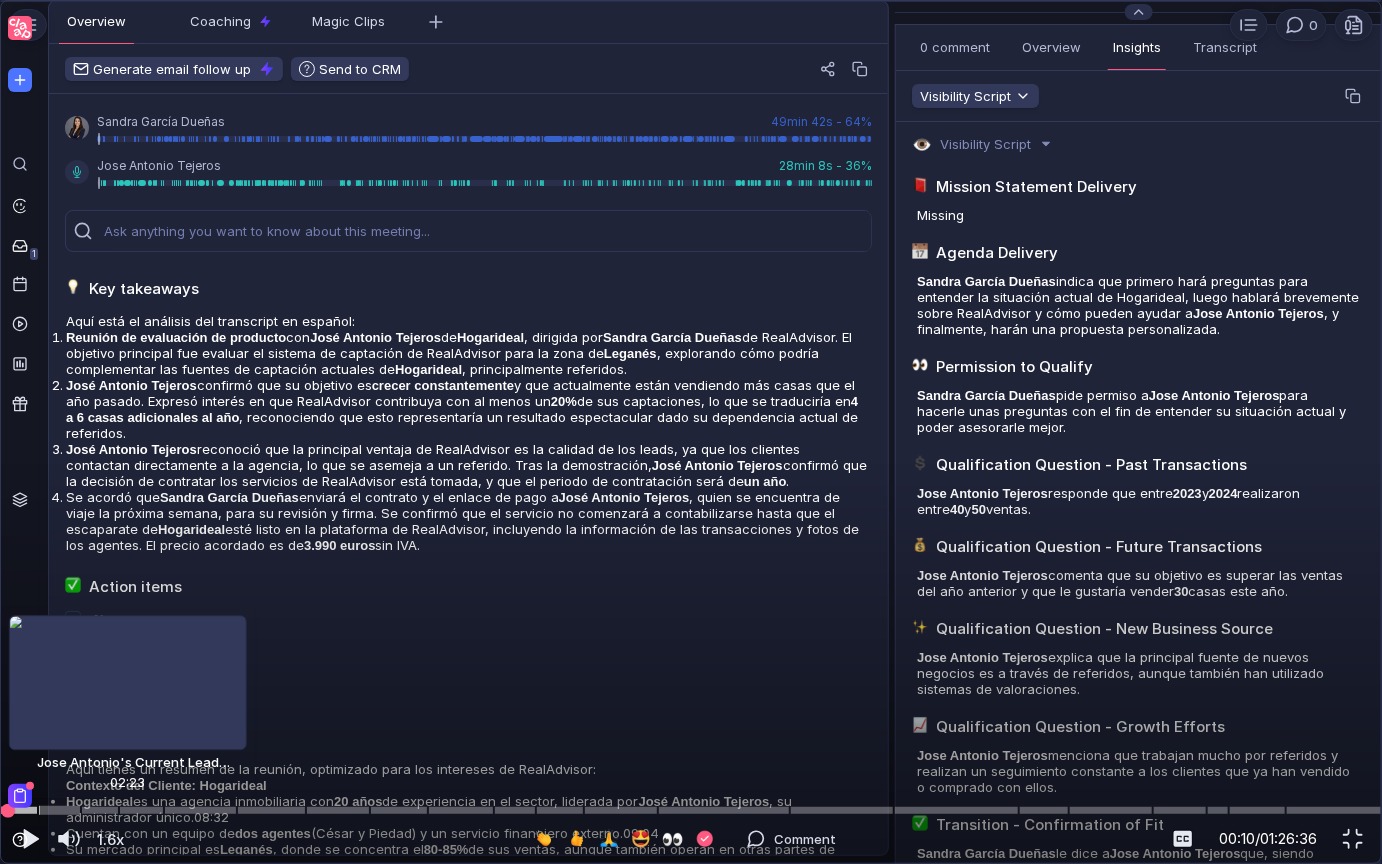 click at bounding box center (691, 810) 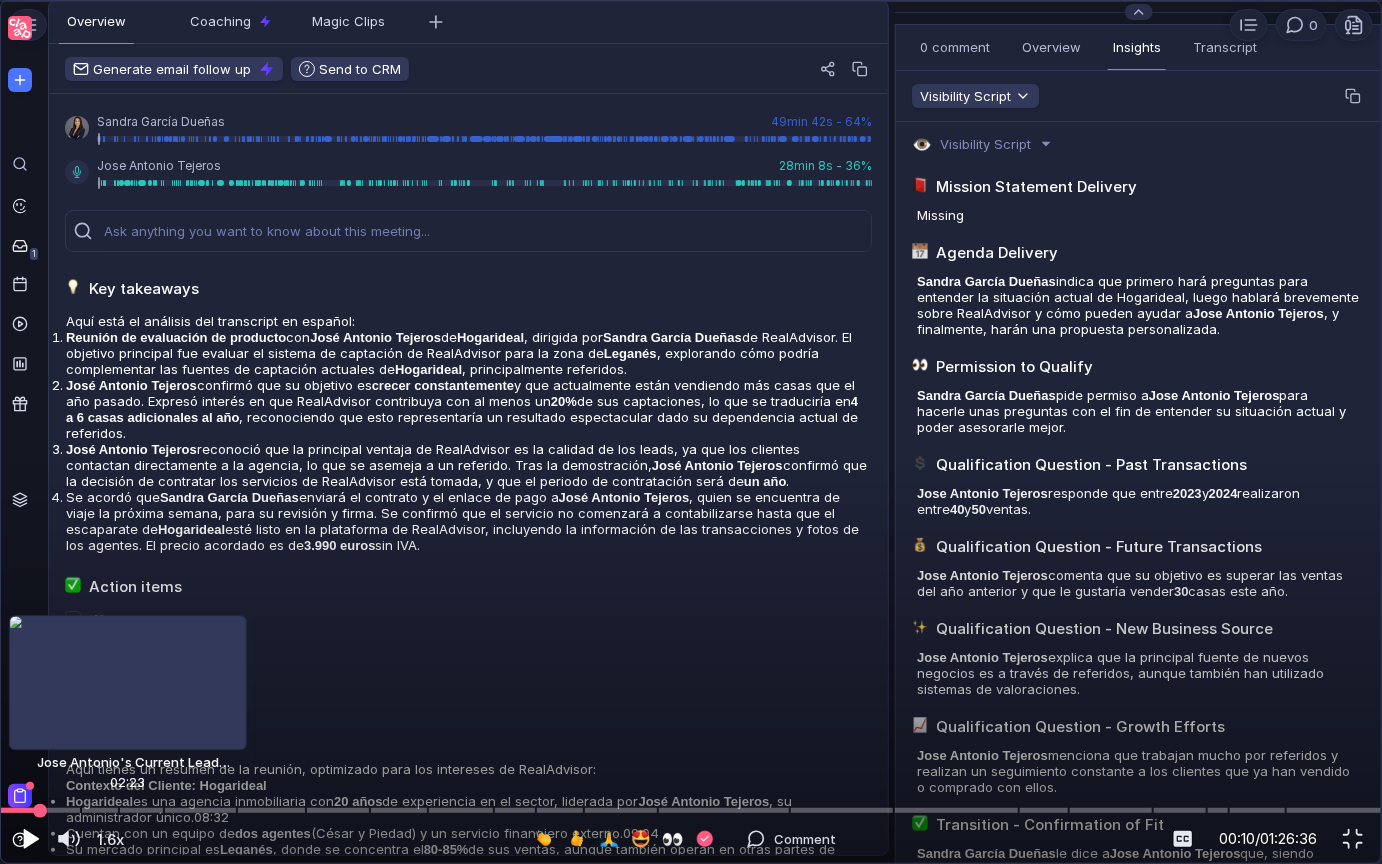 click at bounding box center (31, 839) 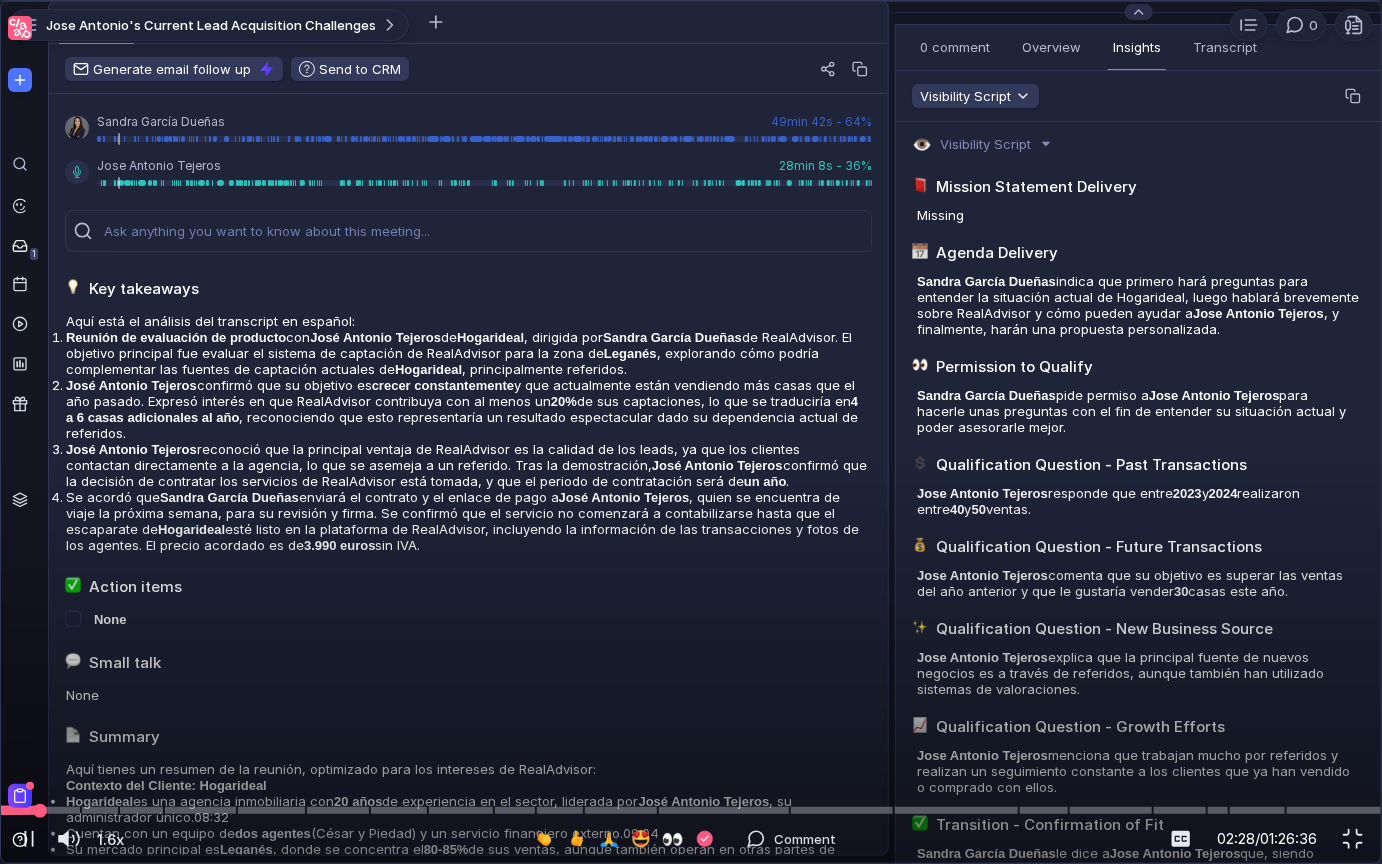 click at bounding box center [19, 810] 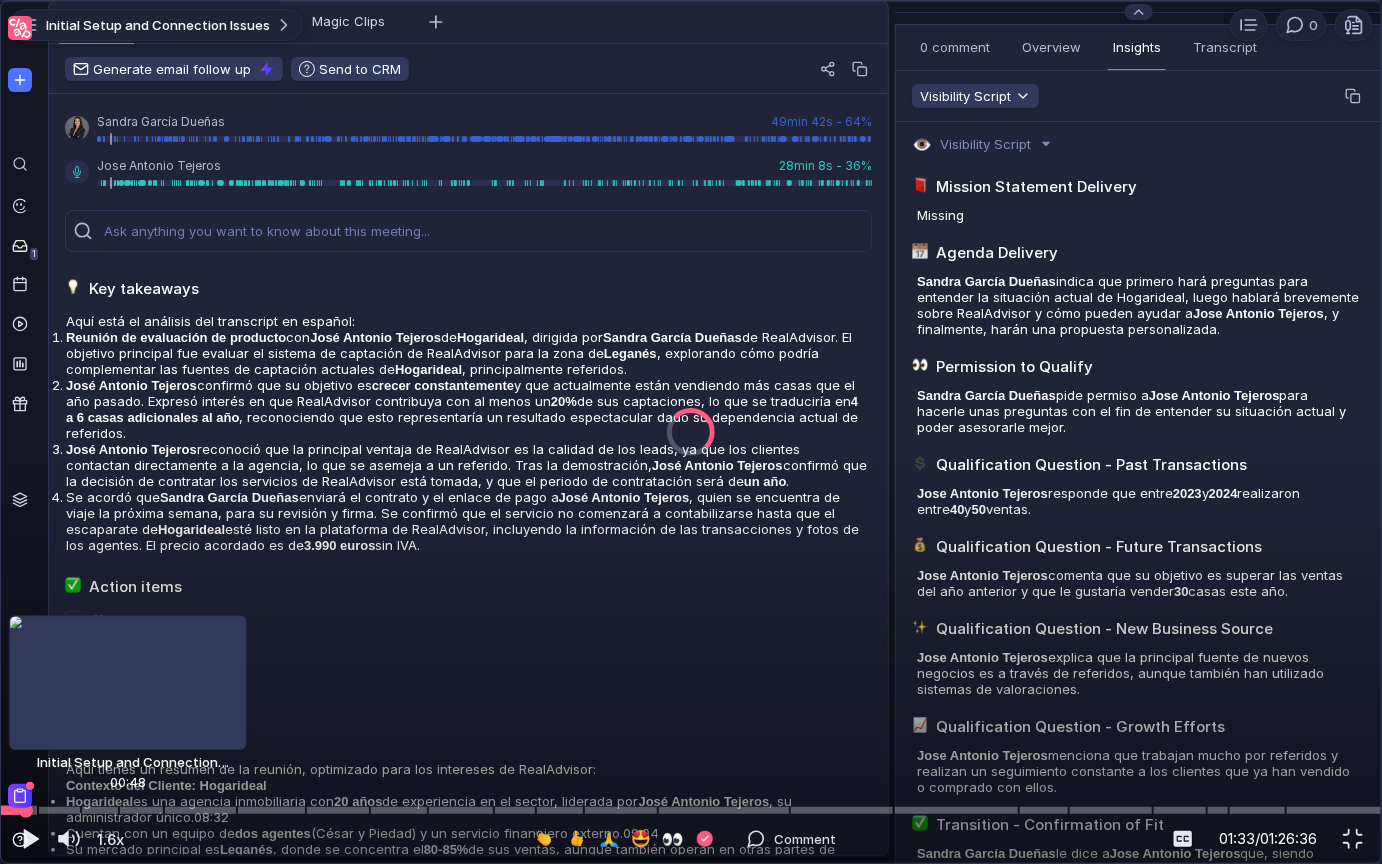 click at bounding box center [691, 810] 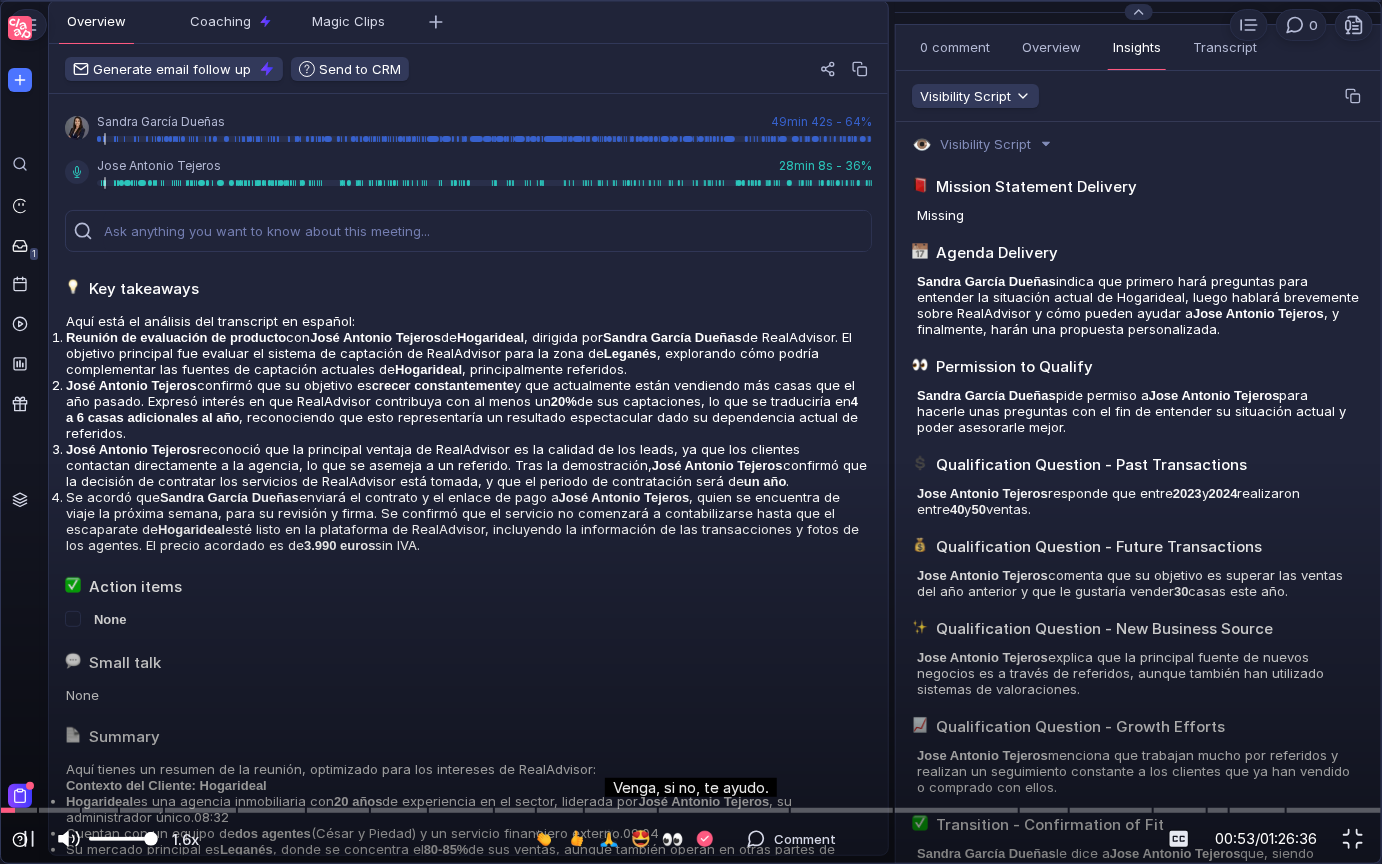 click on "1.6x 1.6x" at bounding box center [128, 839] 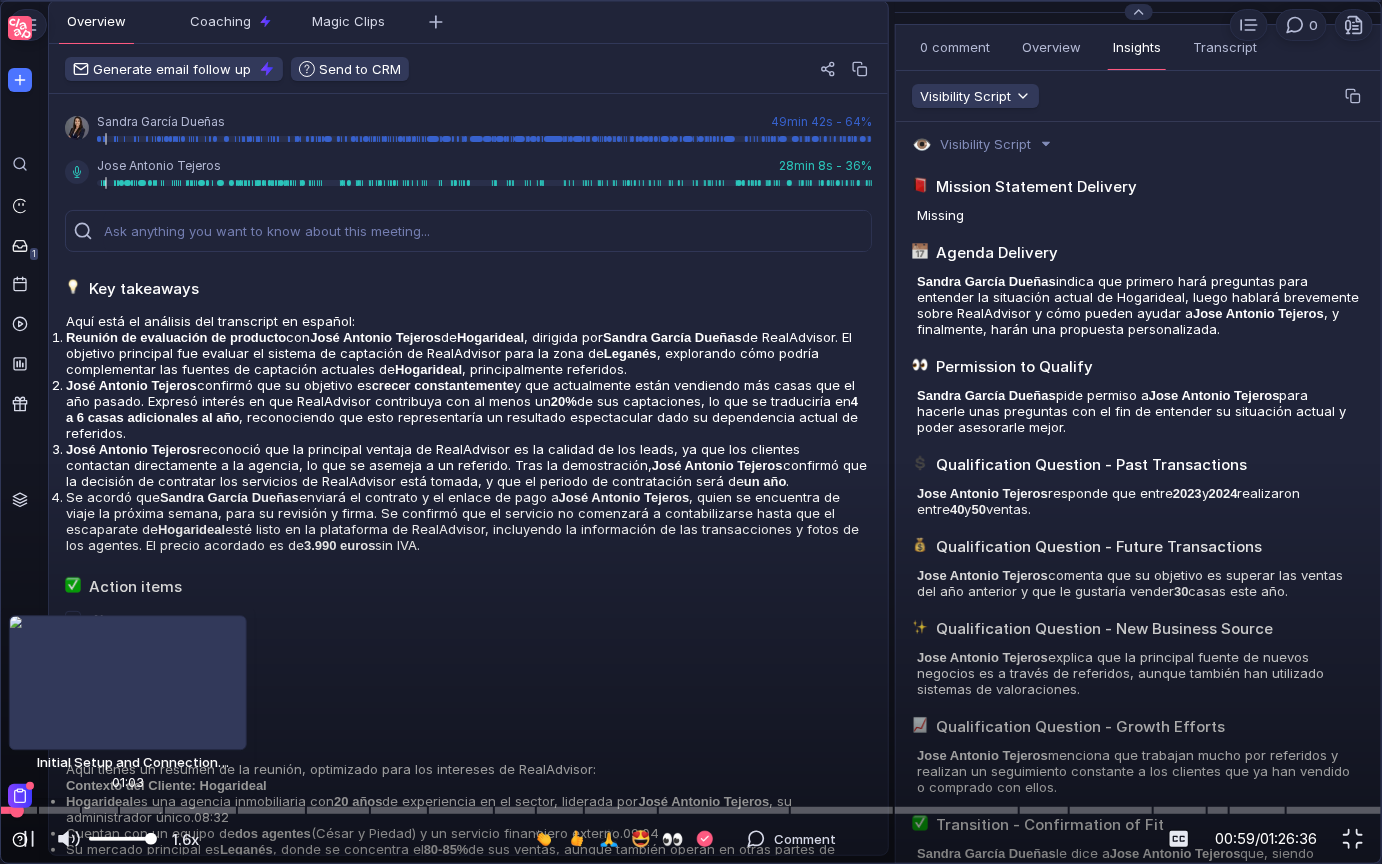 click at bounding box center (17, 811) 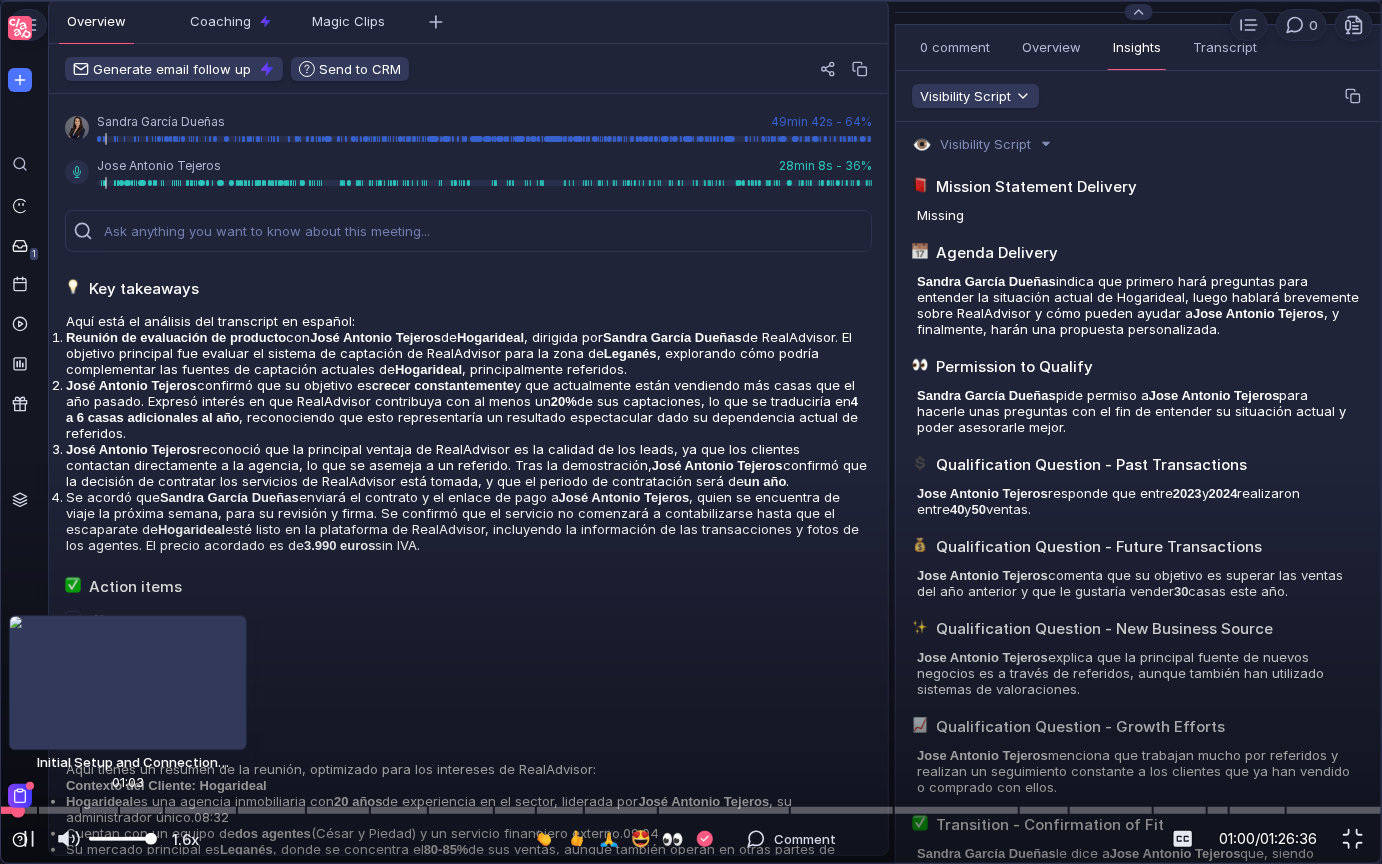 click at bounding box center (18, 811) 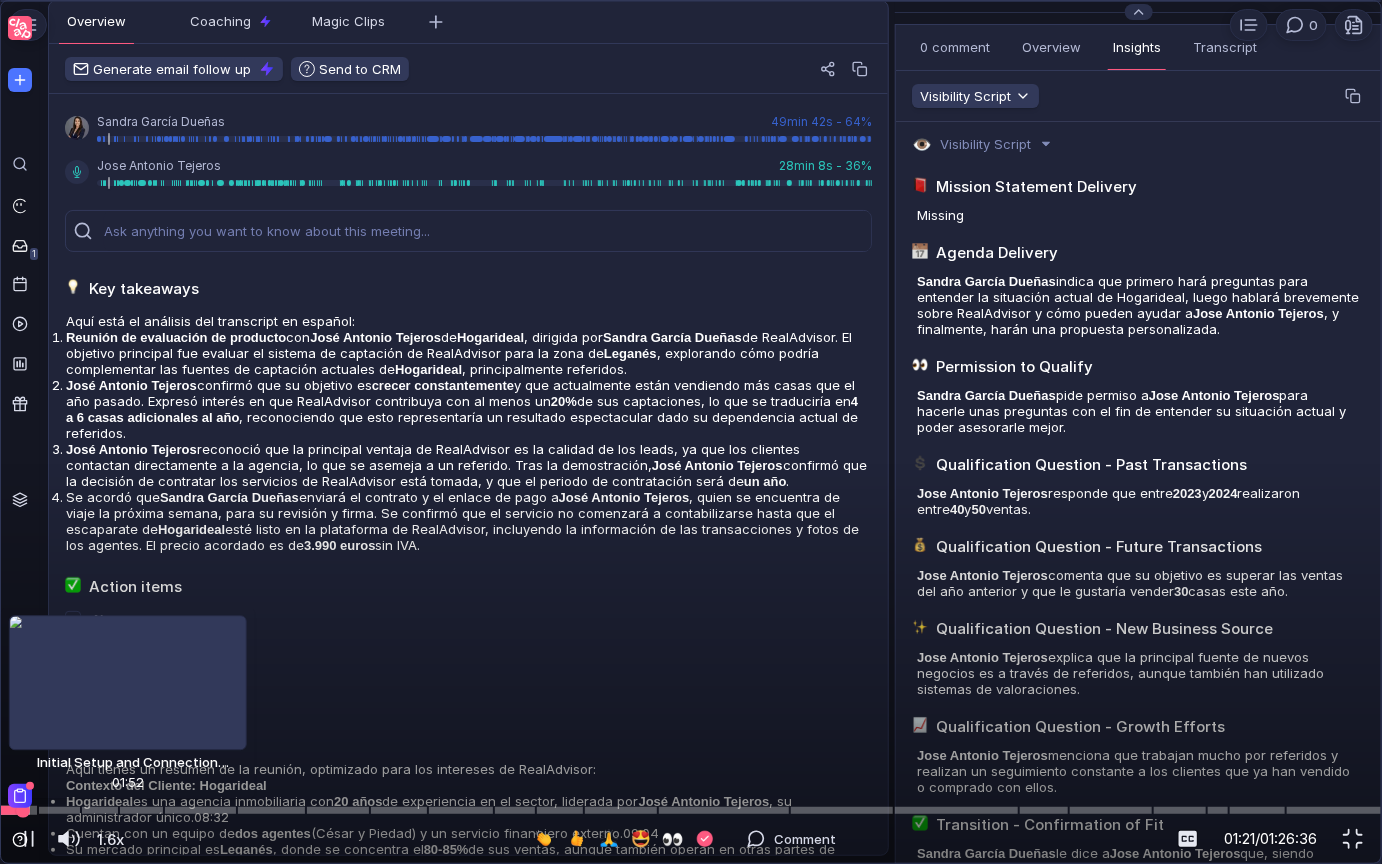 click at bounding box center [691, 810] 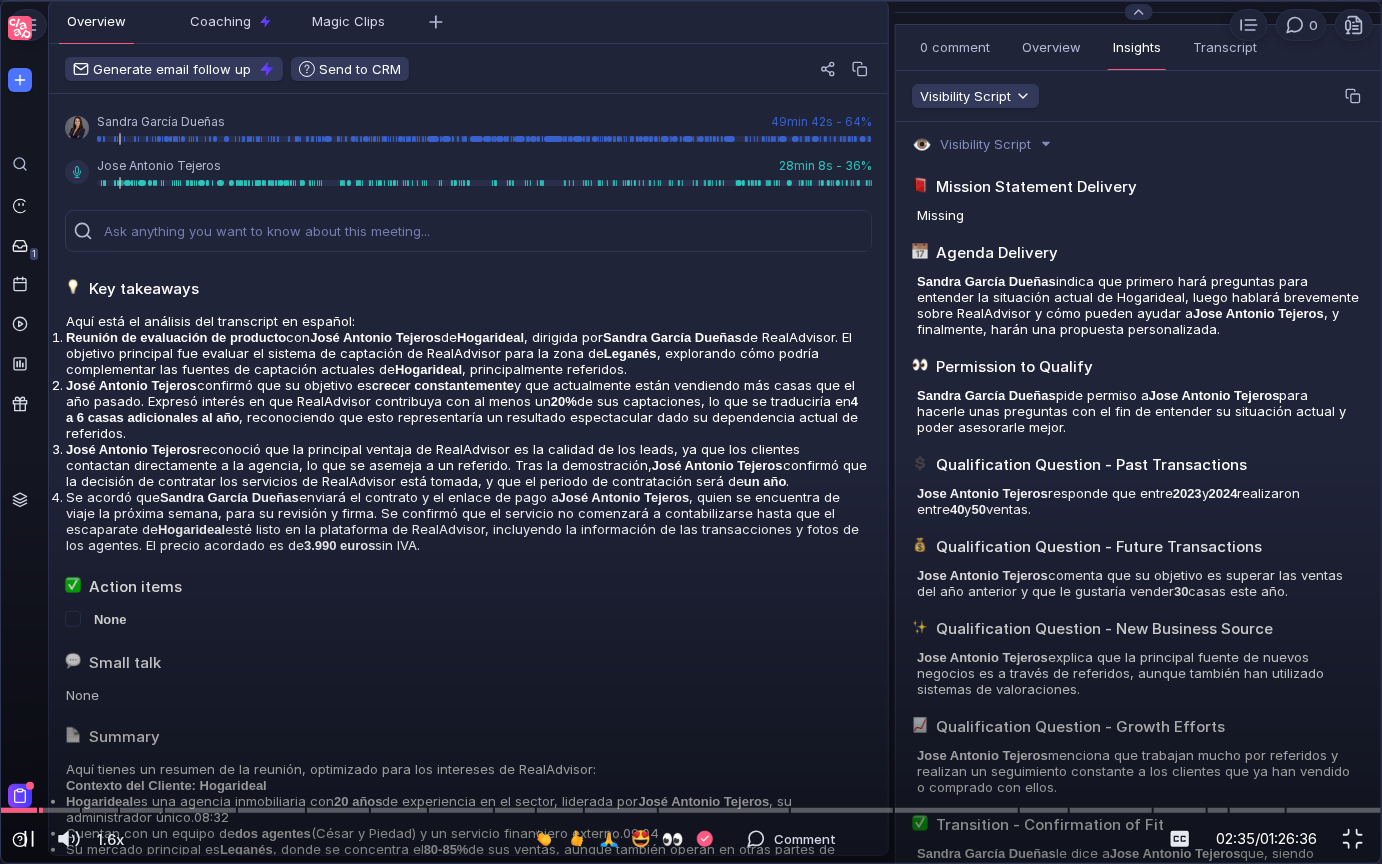 click at bounding box center [33, 839] 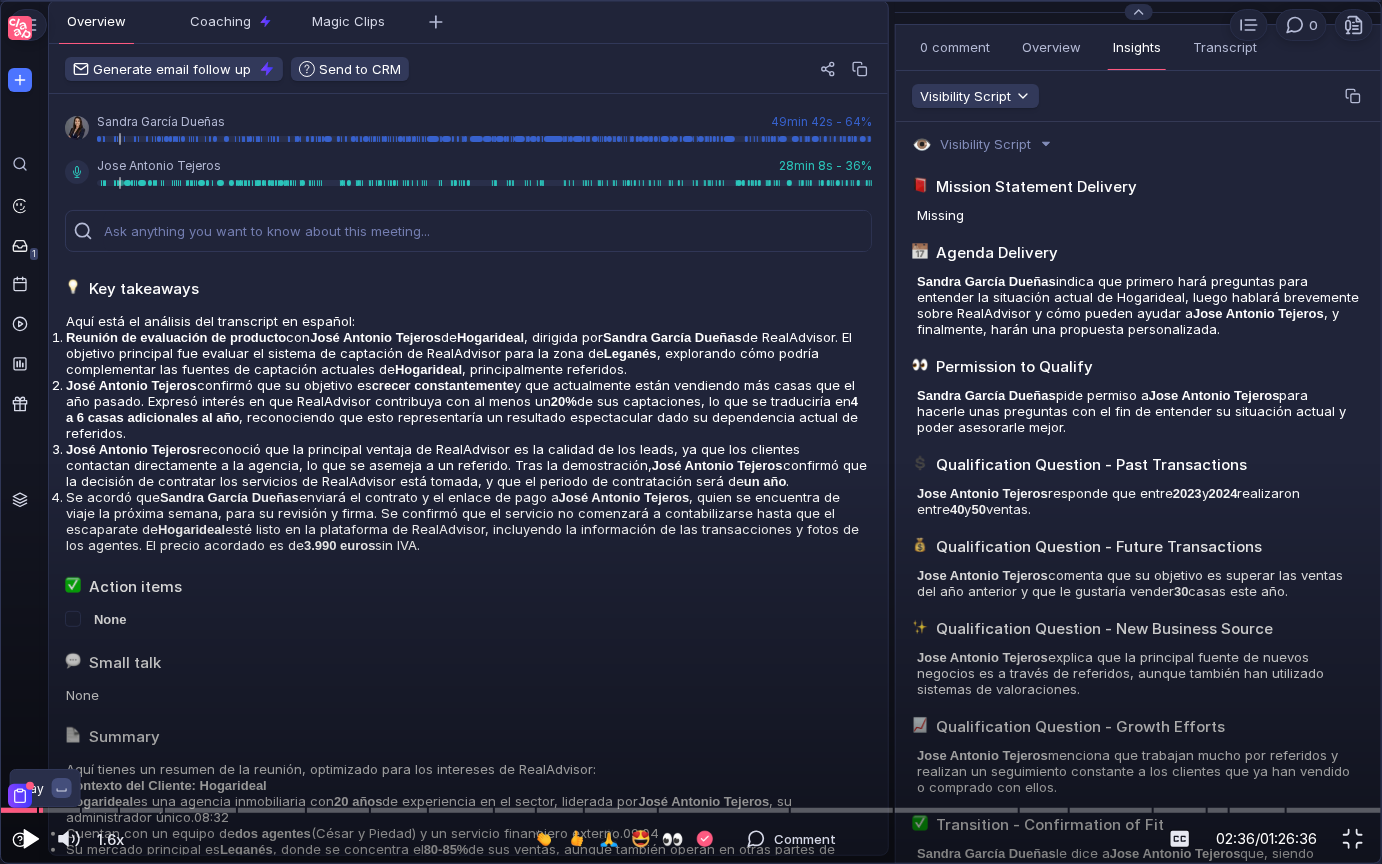 click at bounding box center [31, 839] 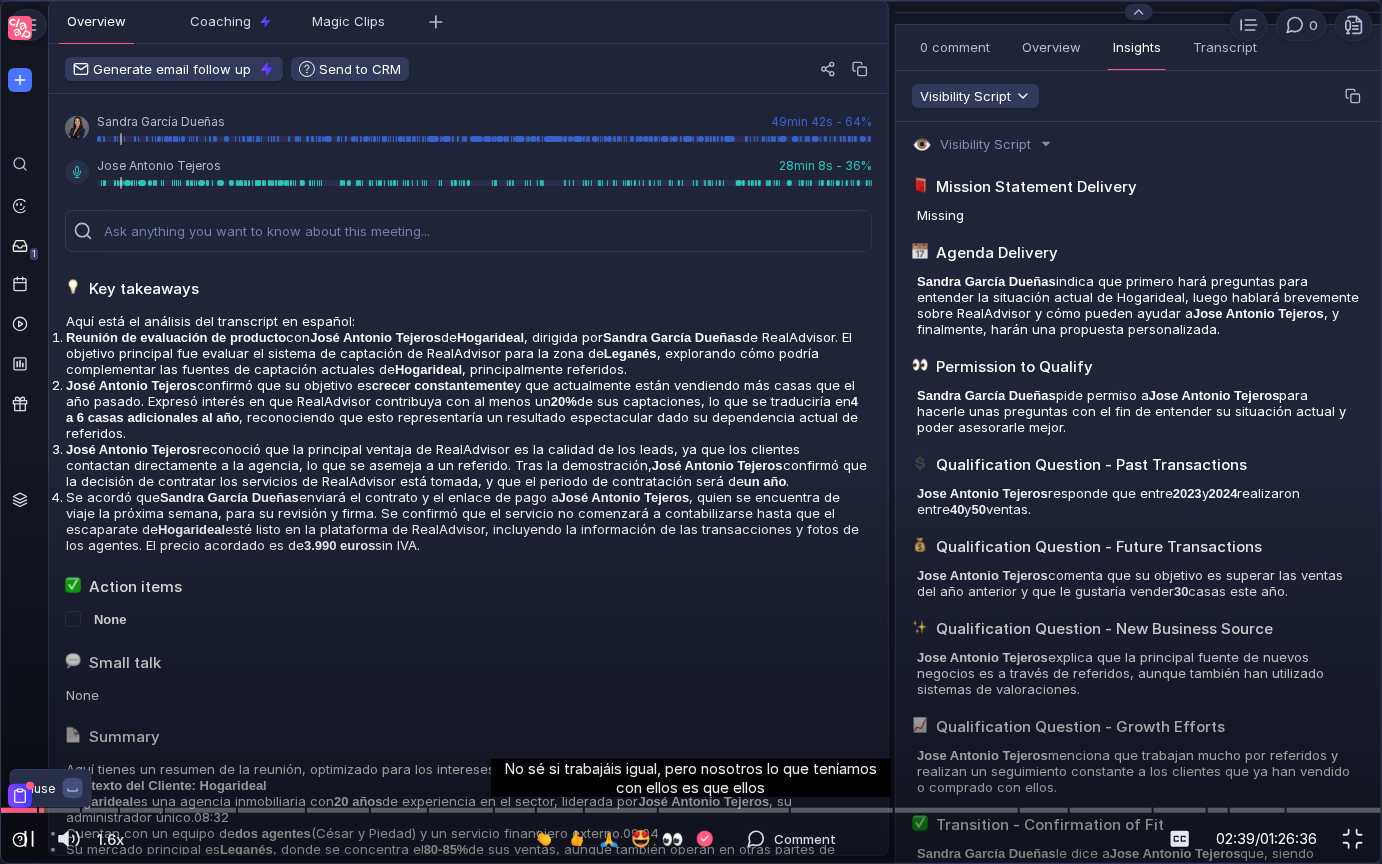 click at bounding box center [29, 839] 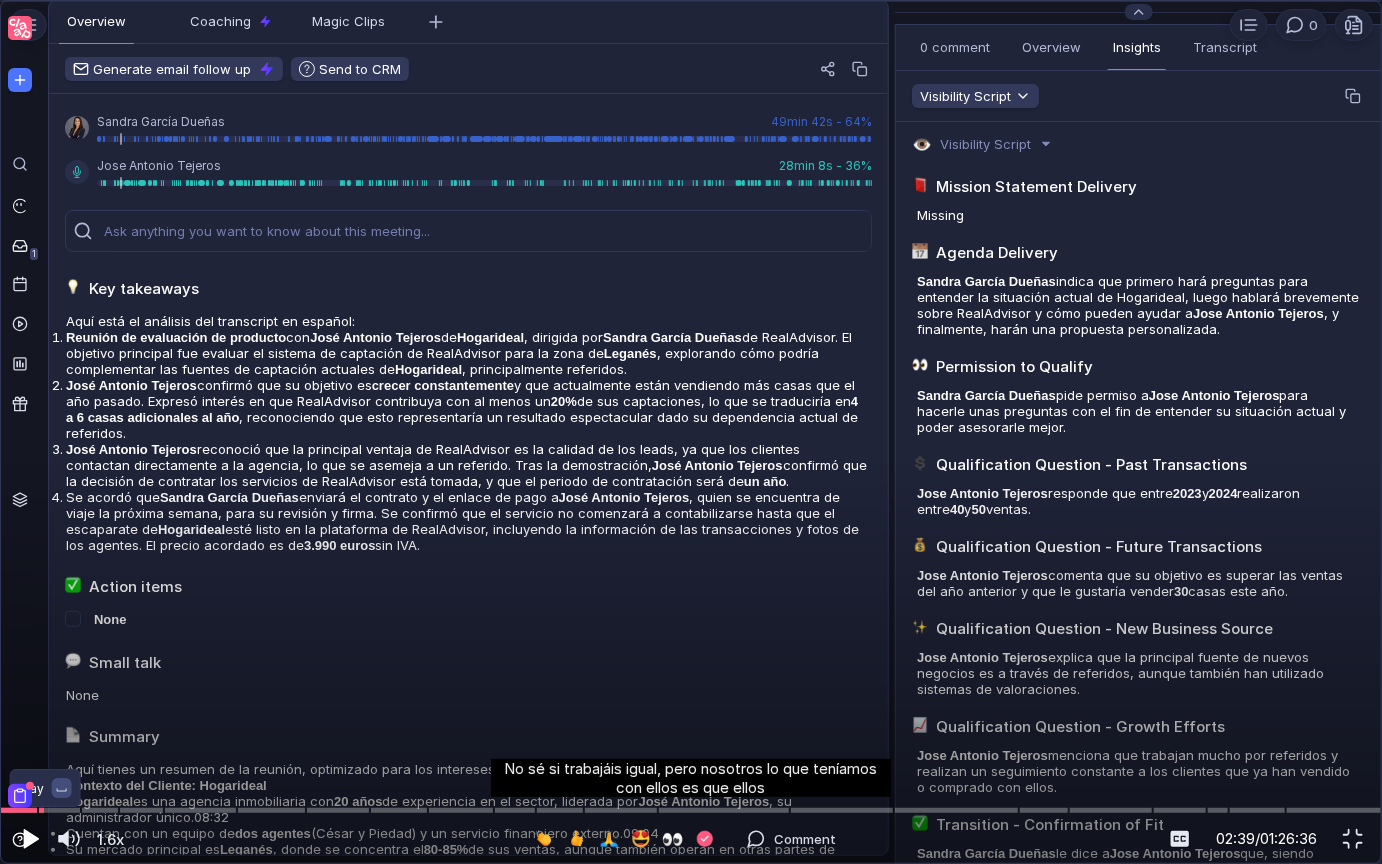 click at bounding box center [31, 839] 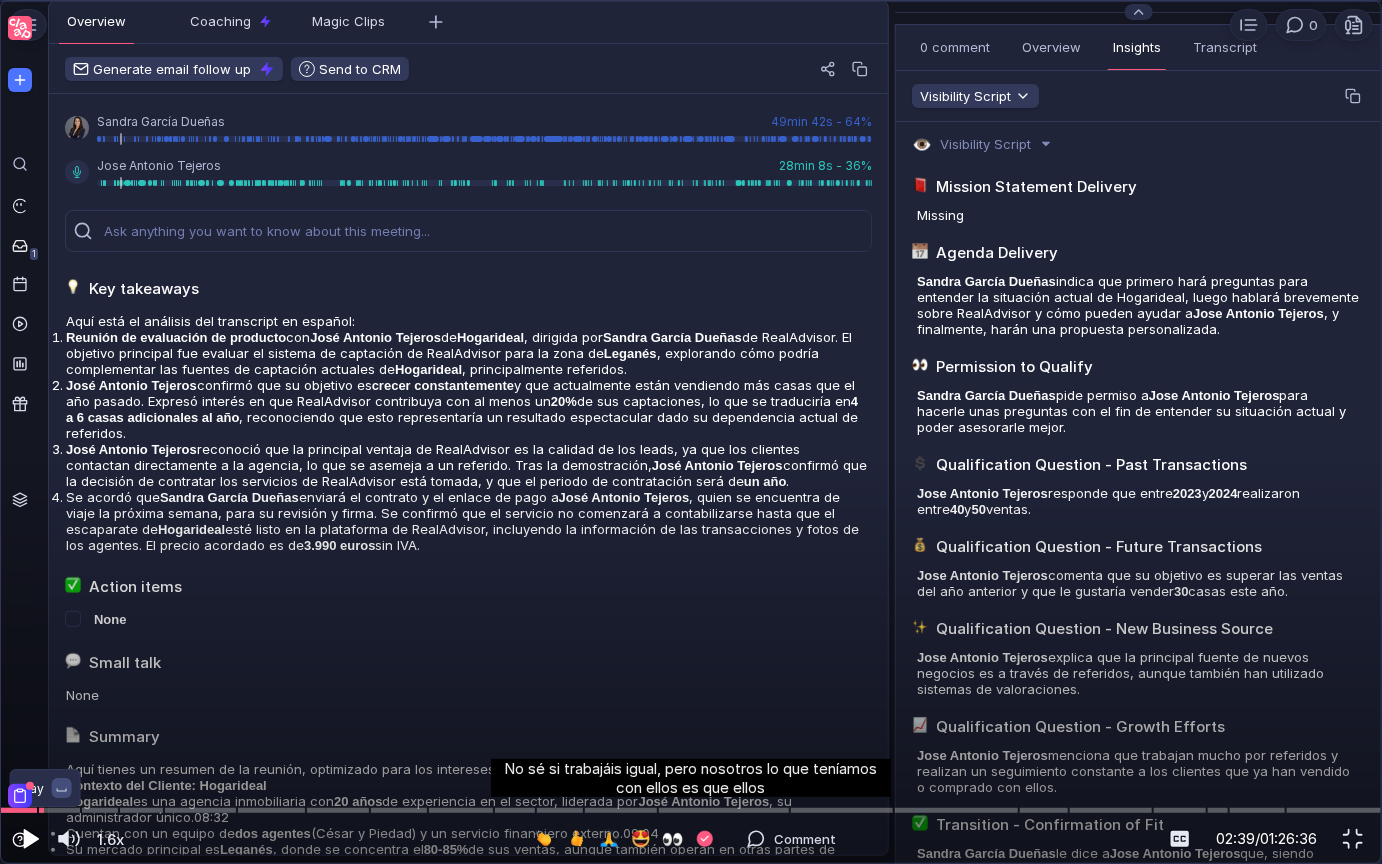 click at bounding box center [29, 839] 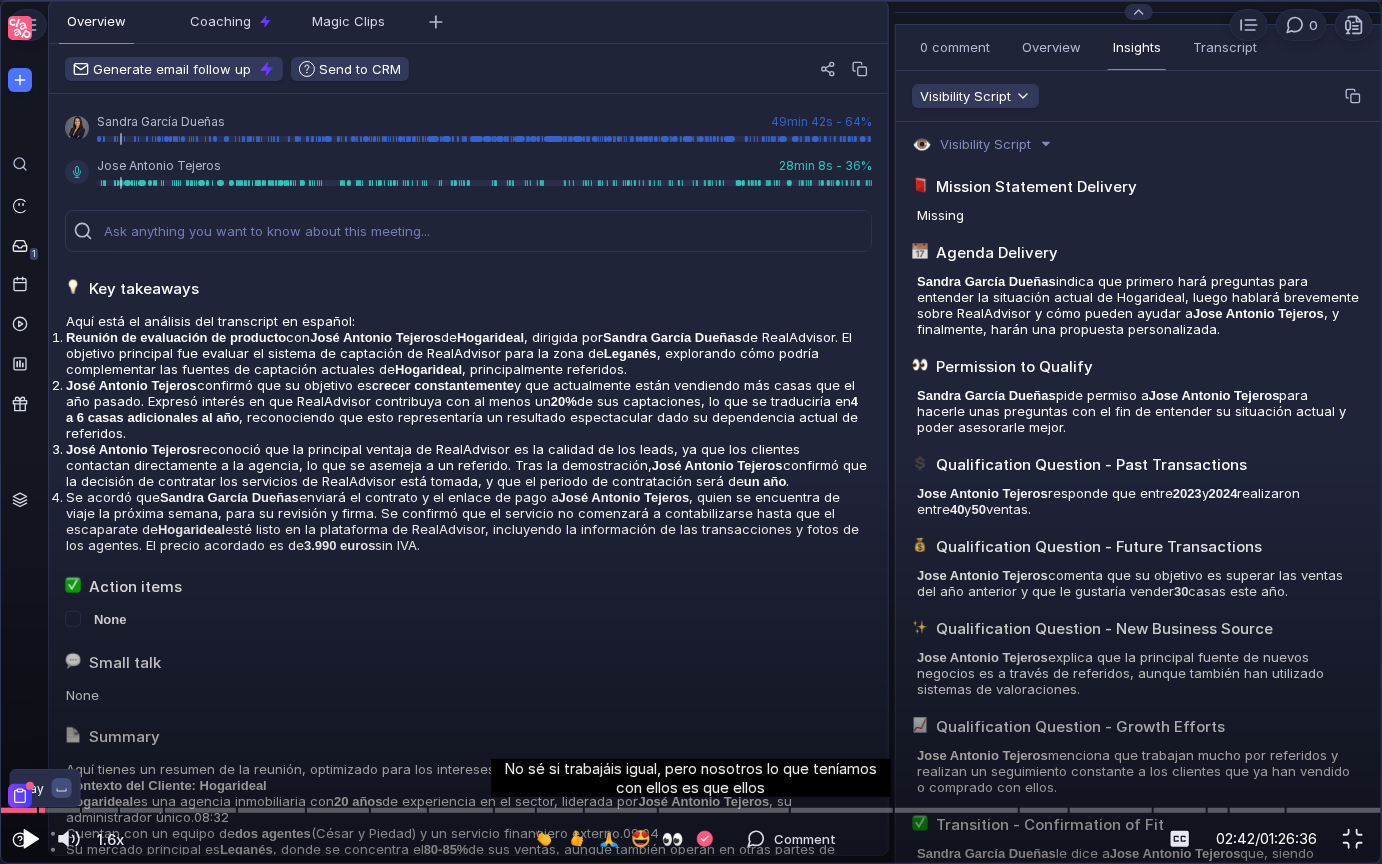 click at bounding box center [31, 839] 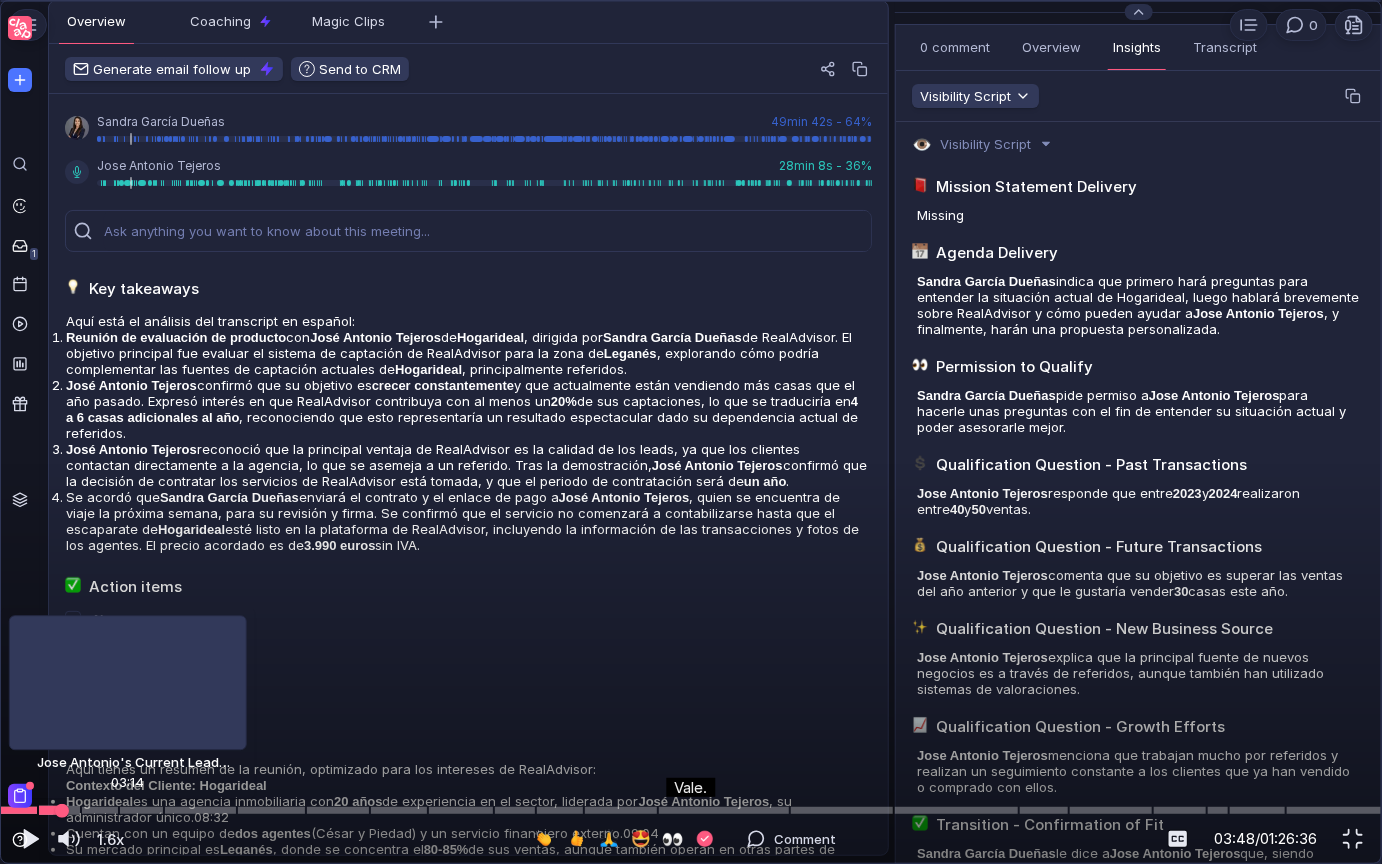 click at bounding box center (691, 810) 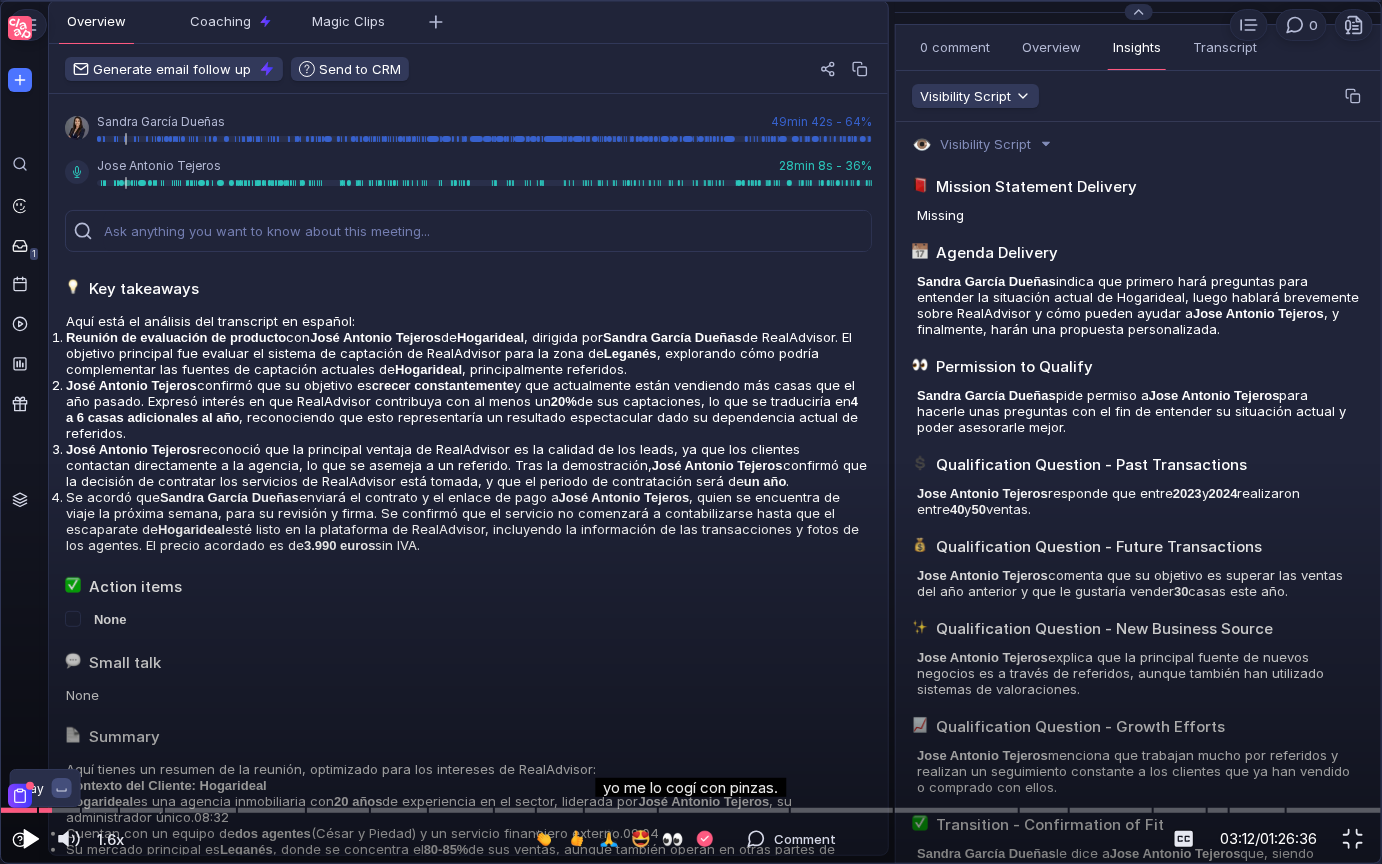 click at bounding box center (31, 839) 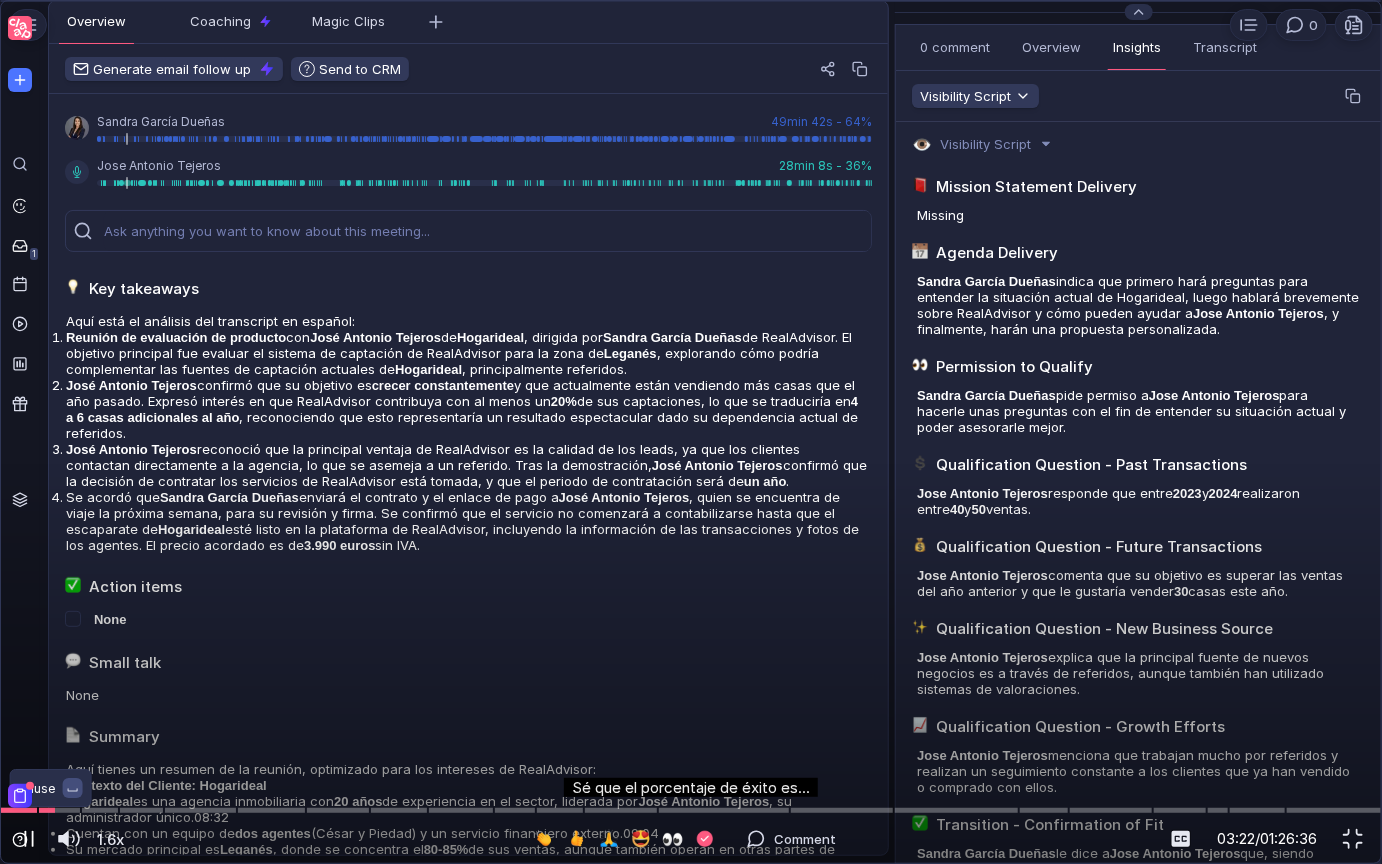 click at bounding box center (29, 839) 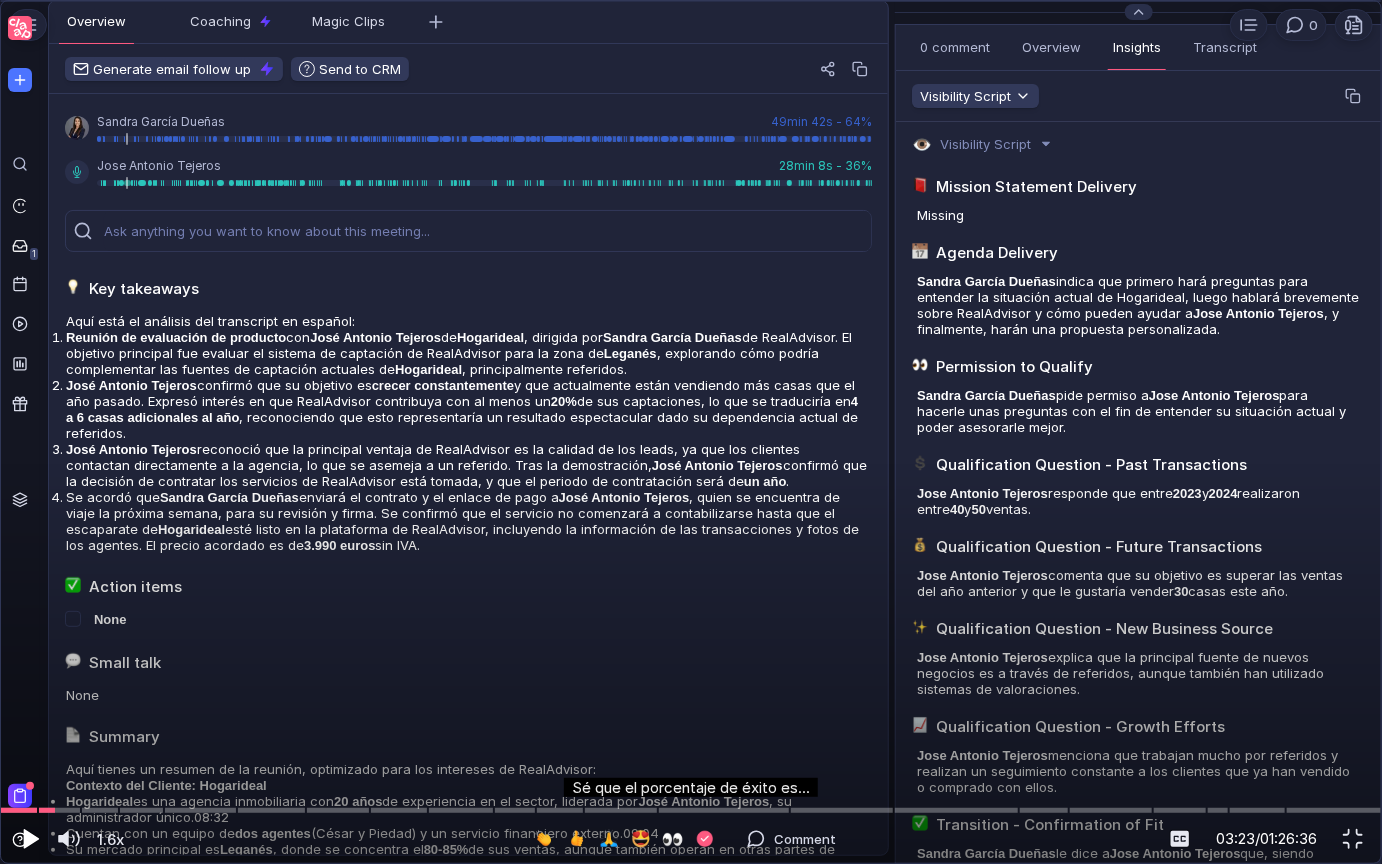 click at bounding box center [29, 839] 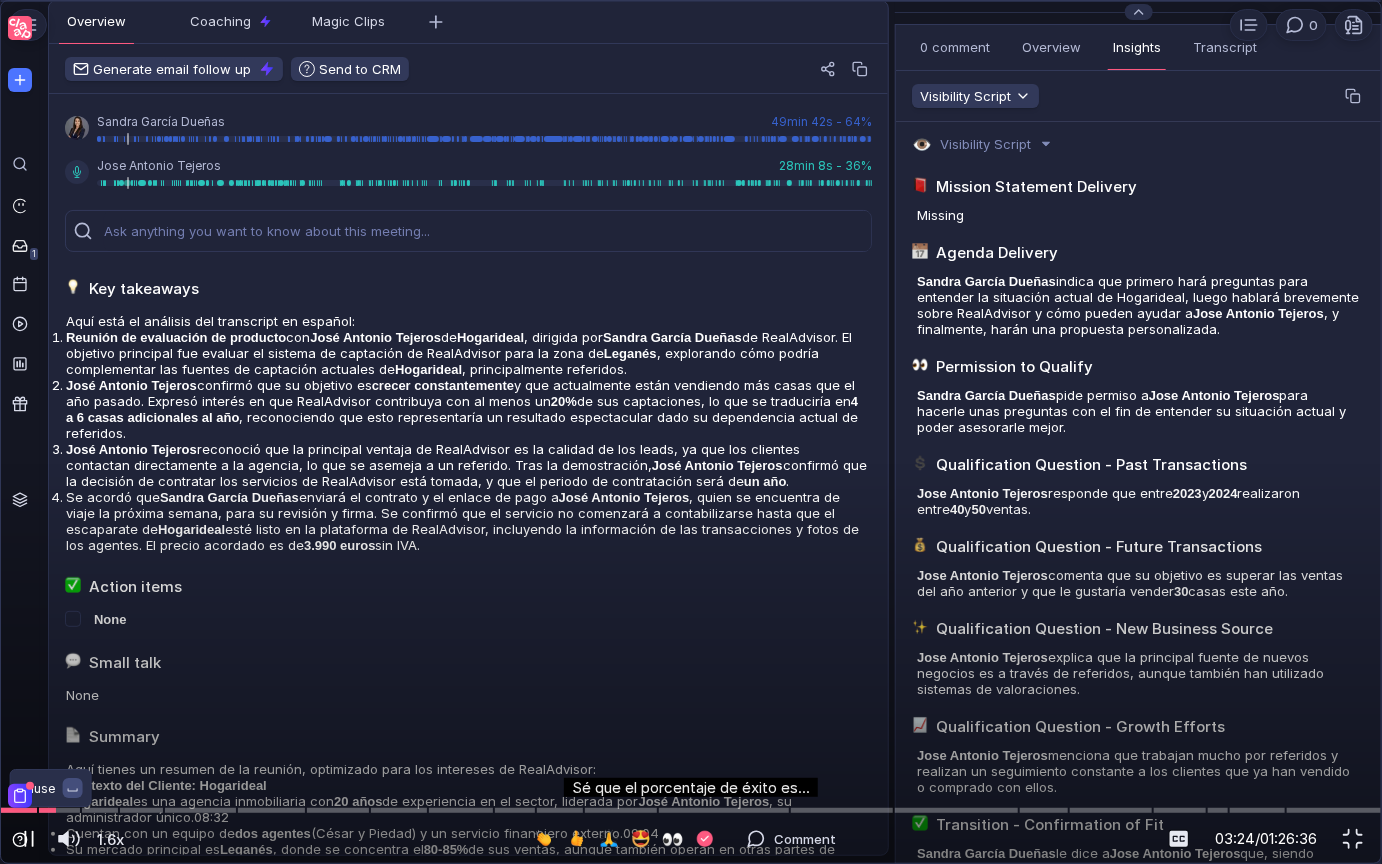 click at bounding box center (29, 839) 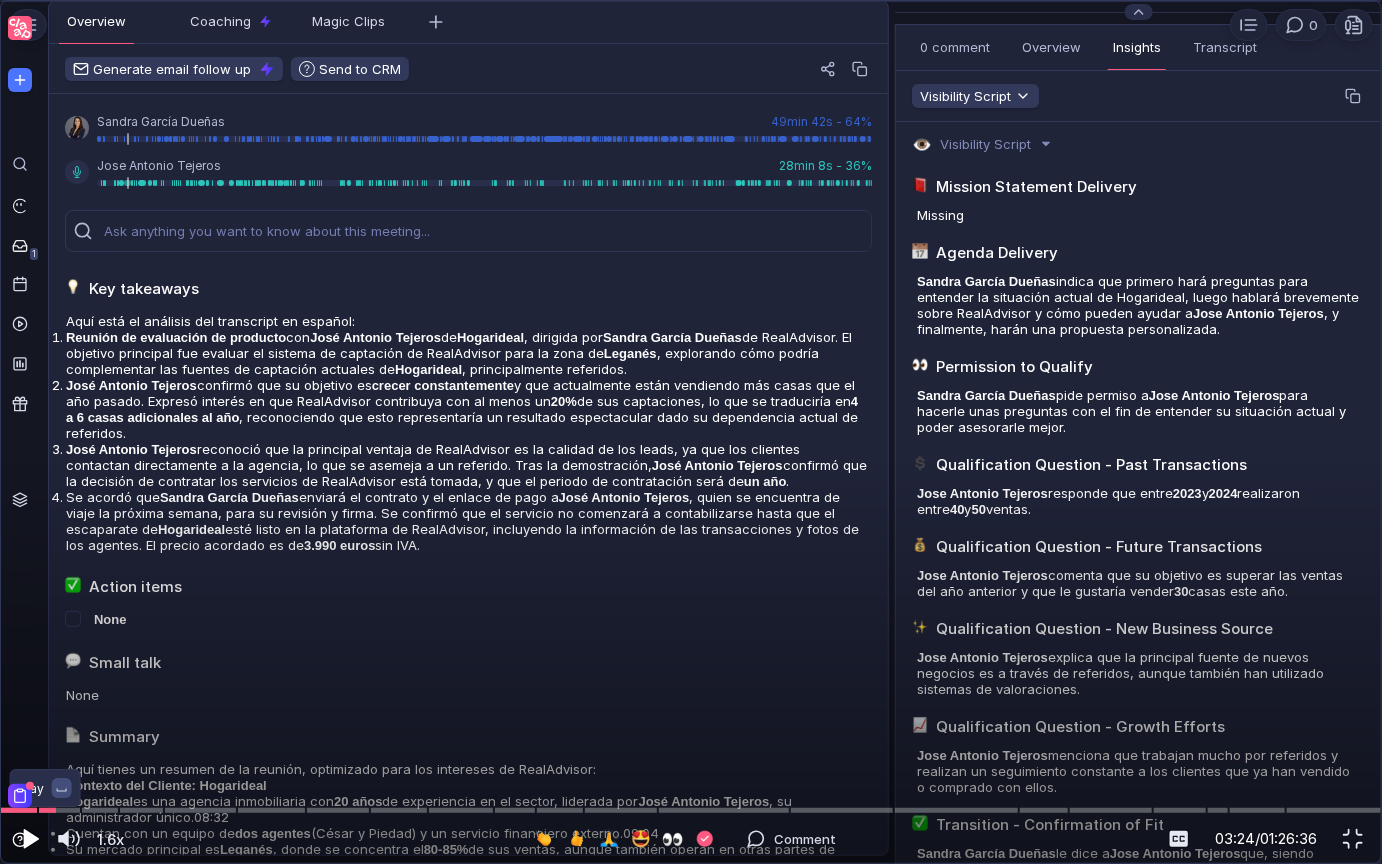 click at bounding box center (29, 839) 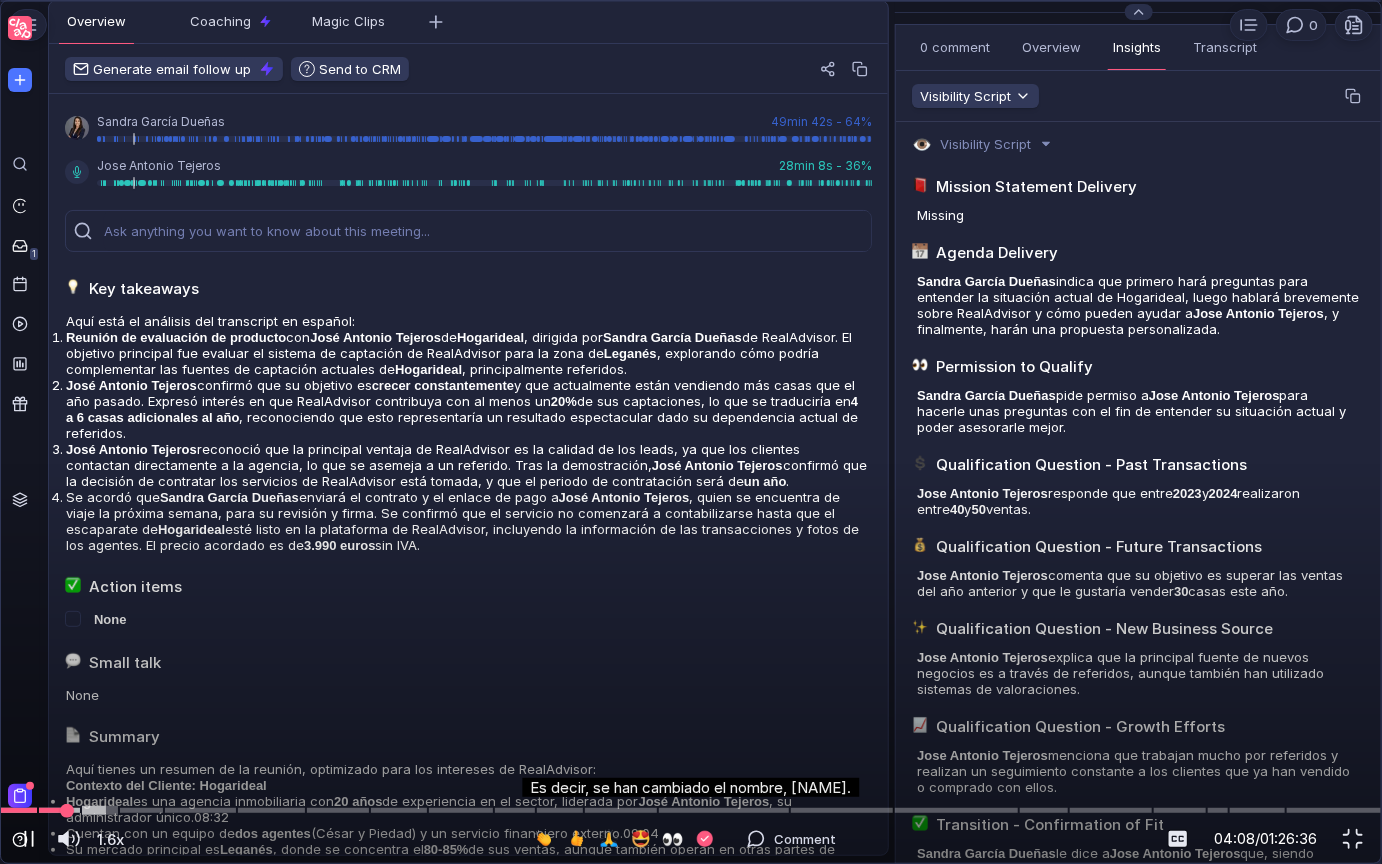 click at bounding box center [29, 839] 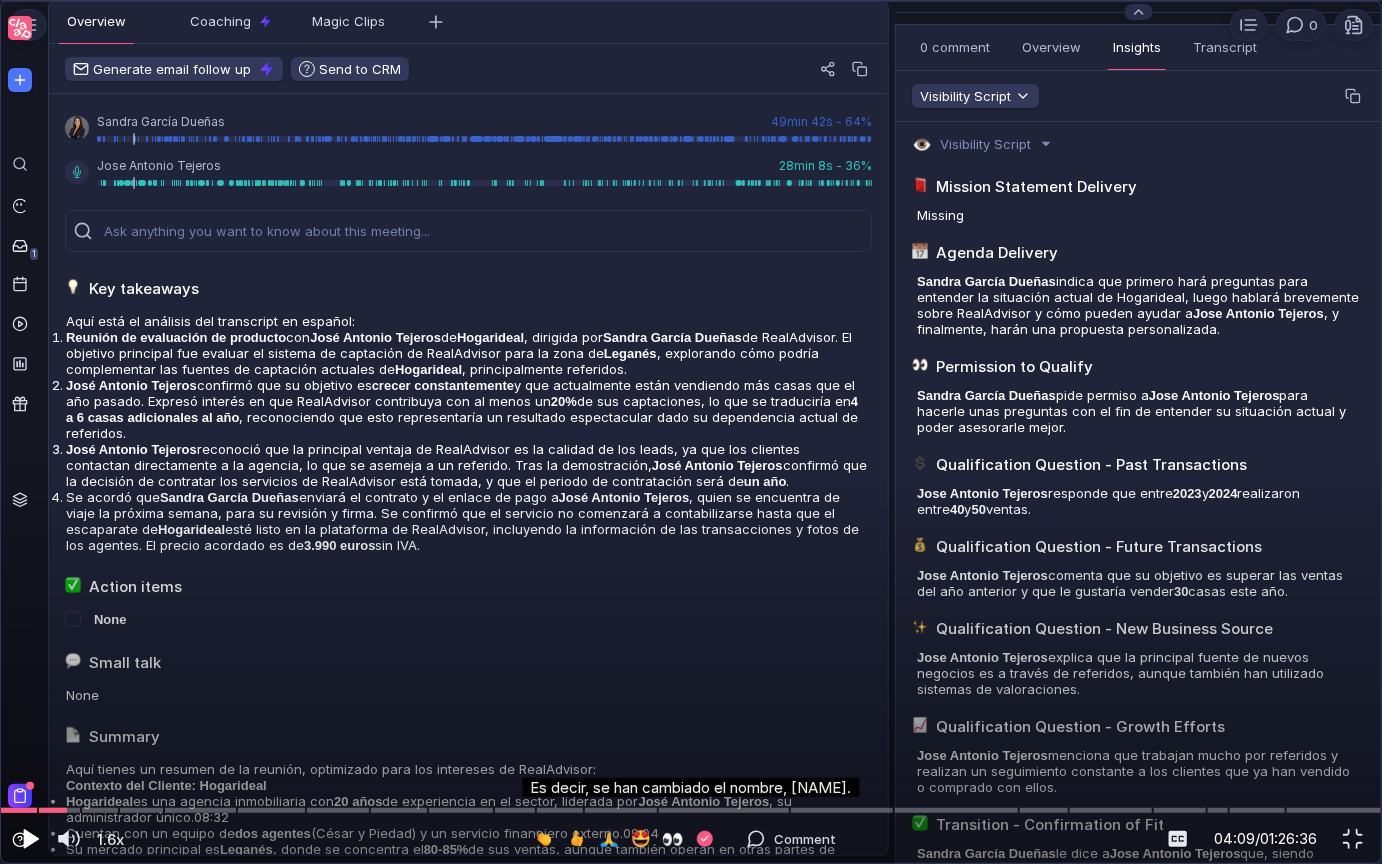 click at bounding box center (29, 839) 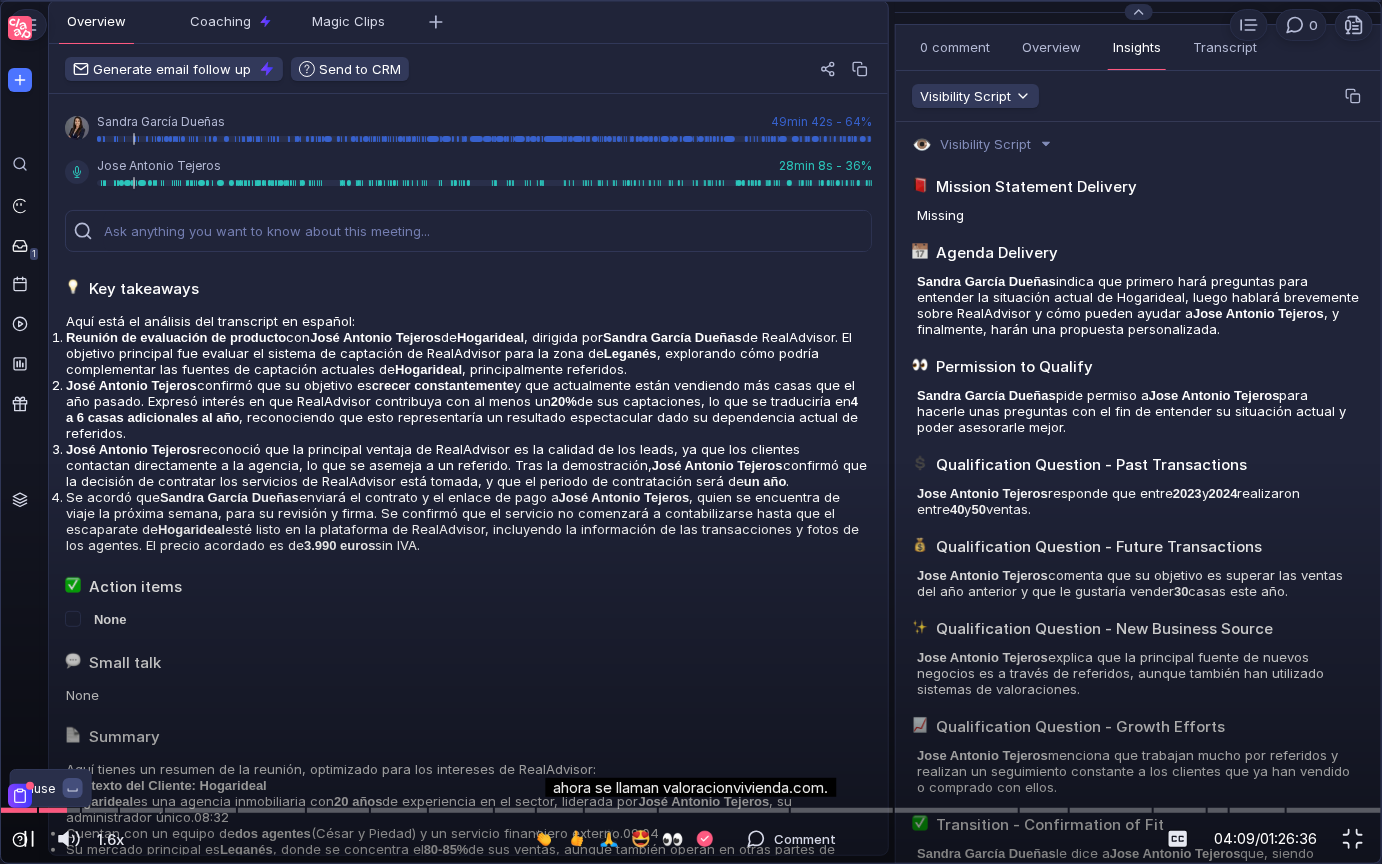 click at bounding box center [29, 839] 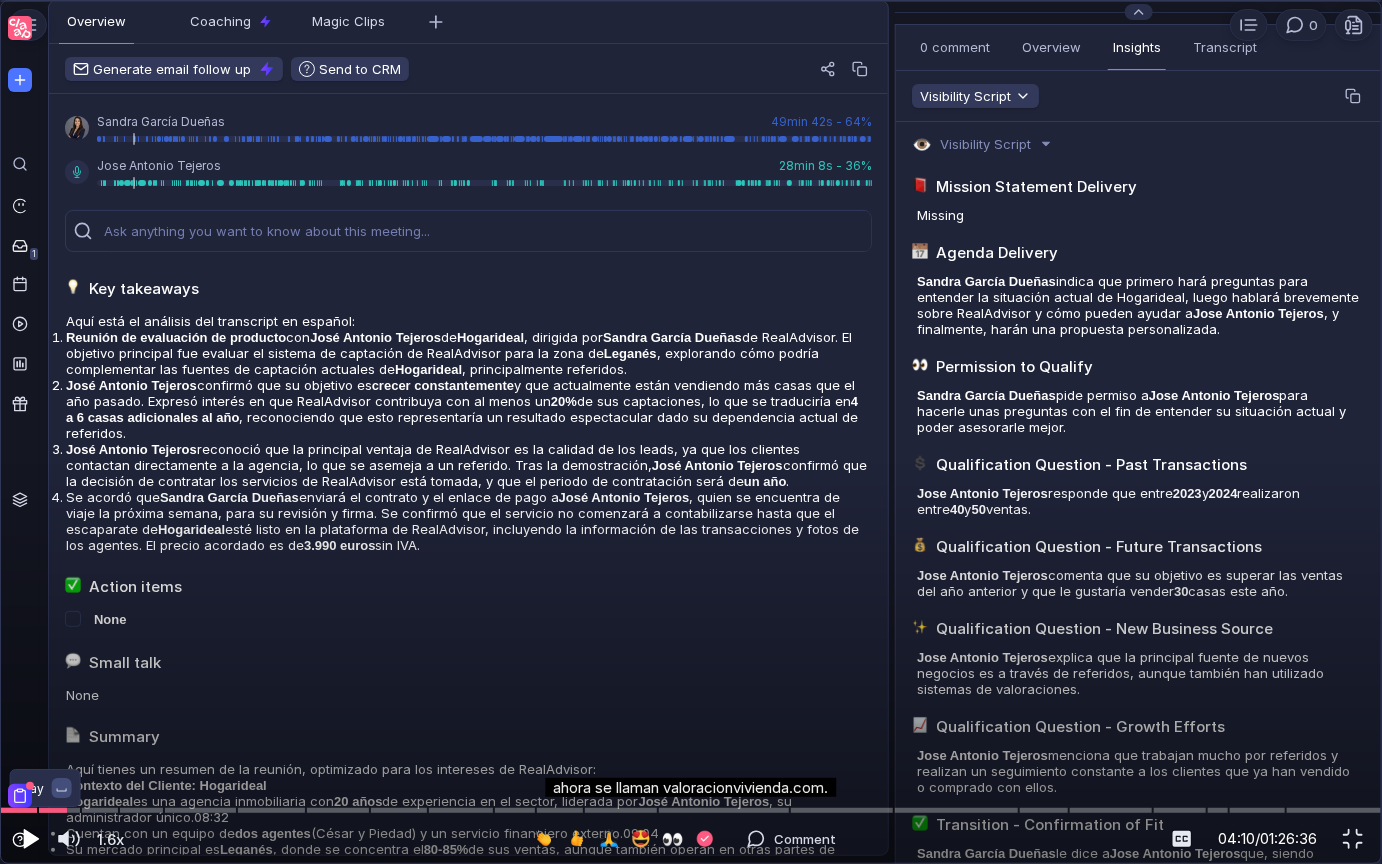 click at bounding box center [29, 839] 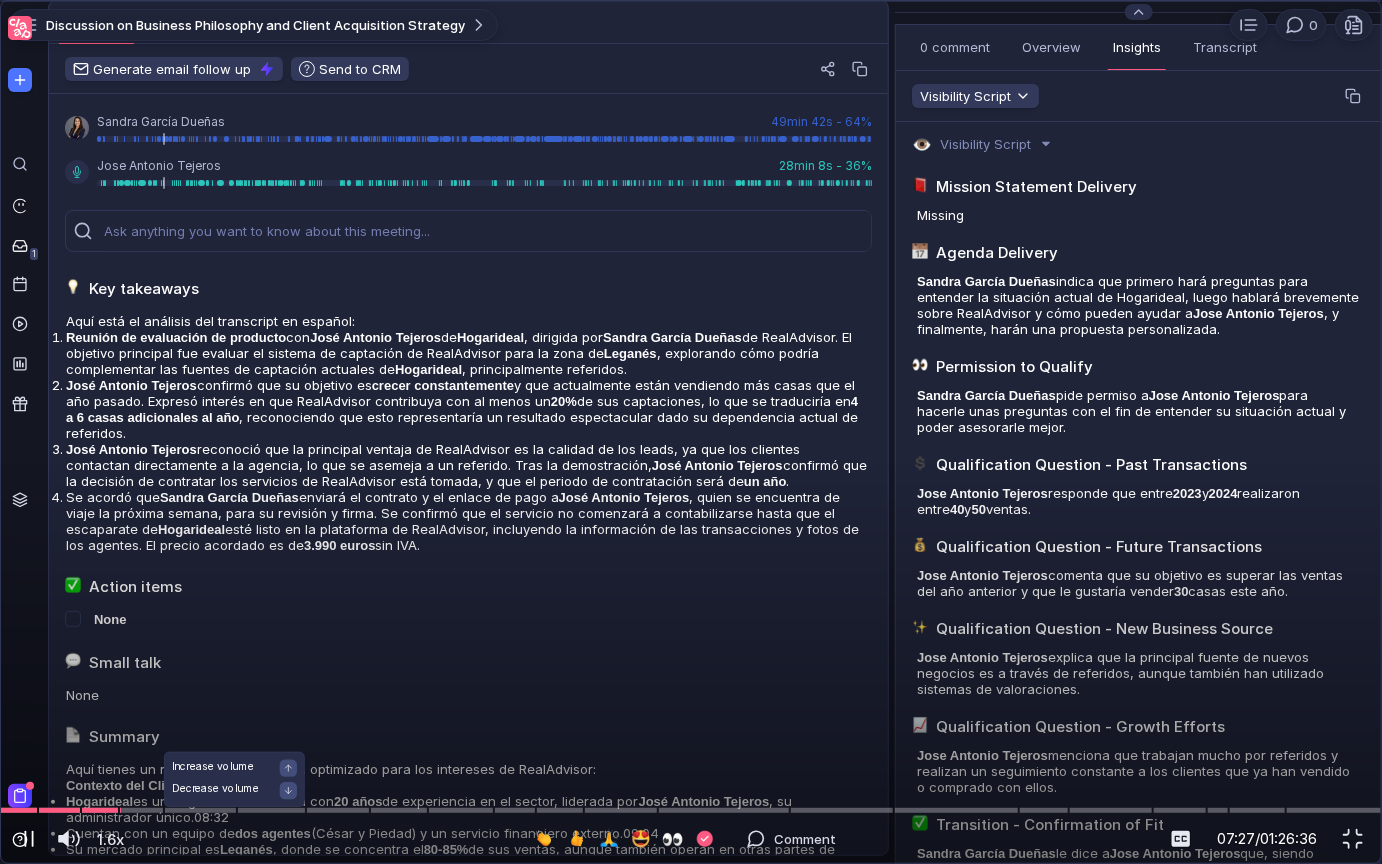 click at bounding box center [29, 839] 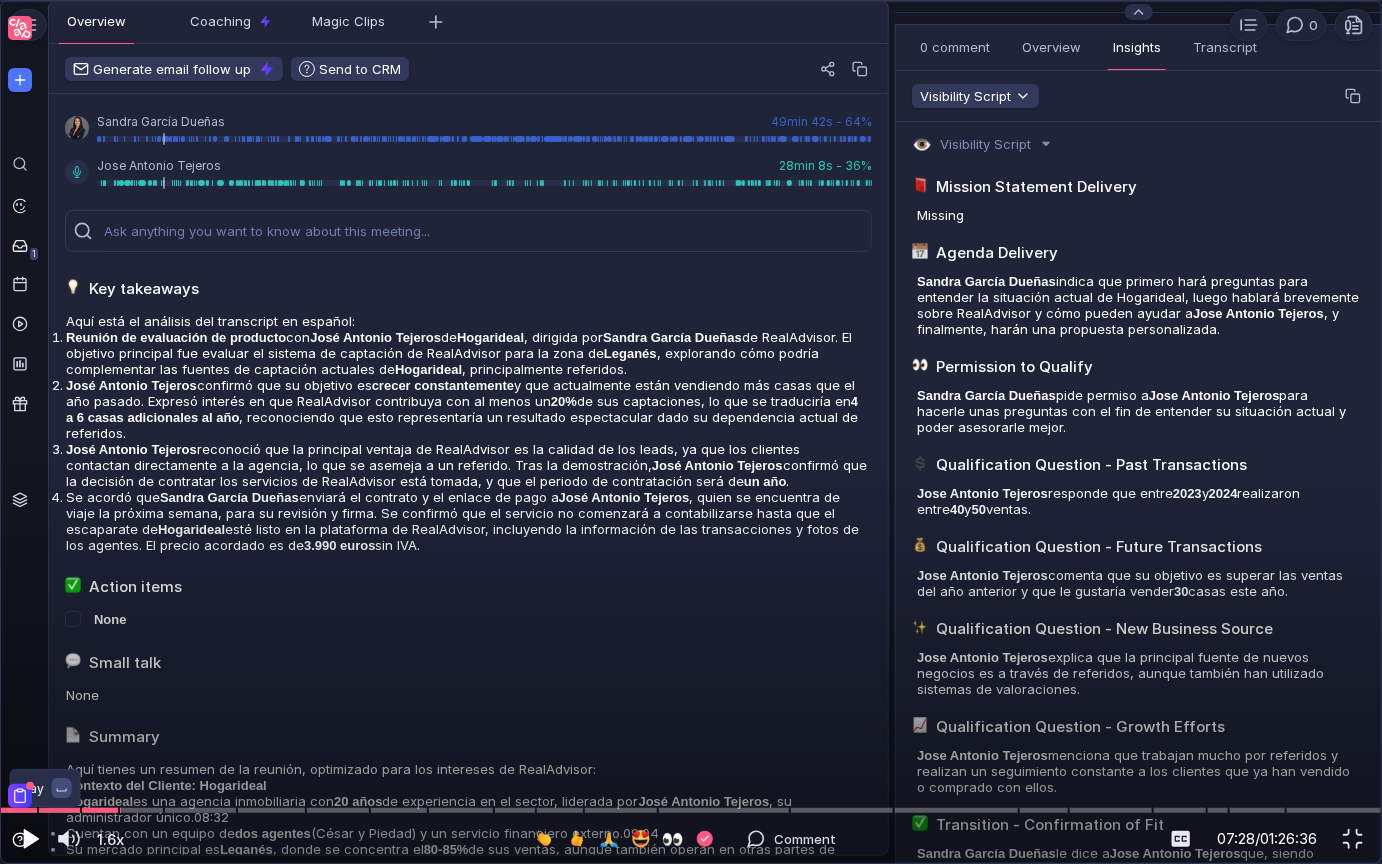 click at bounding box center (31, 839) 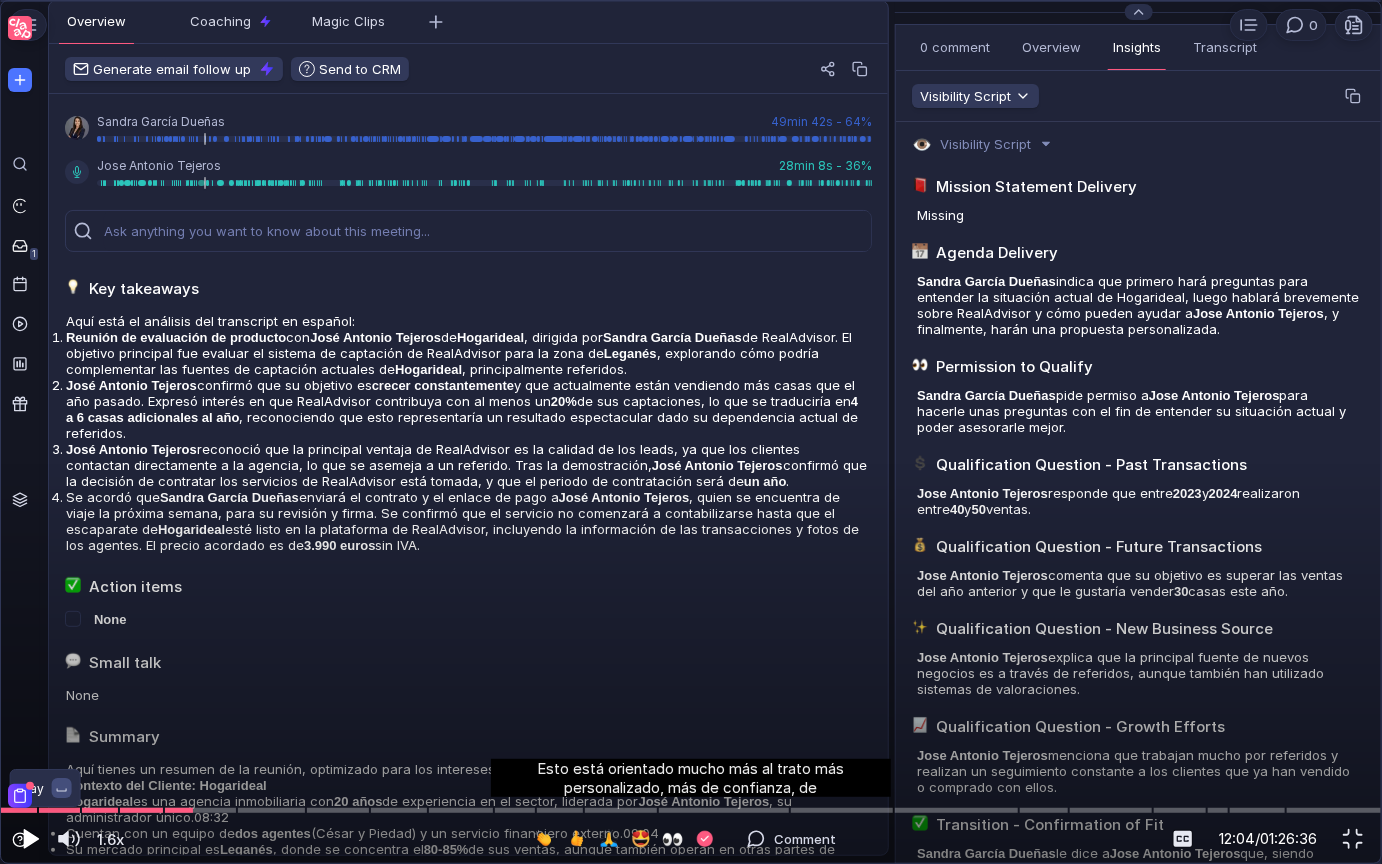 click at bounding box center (31, 839) 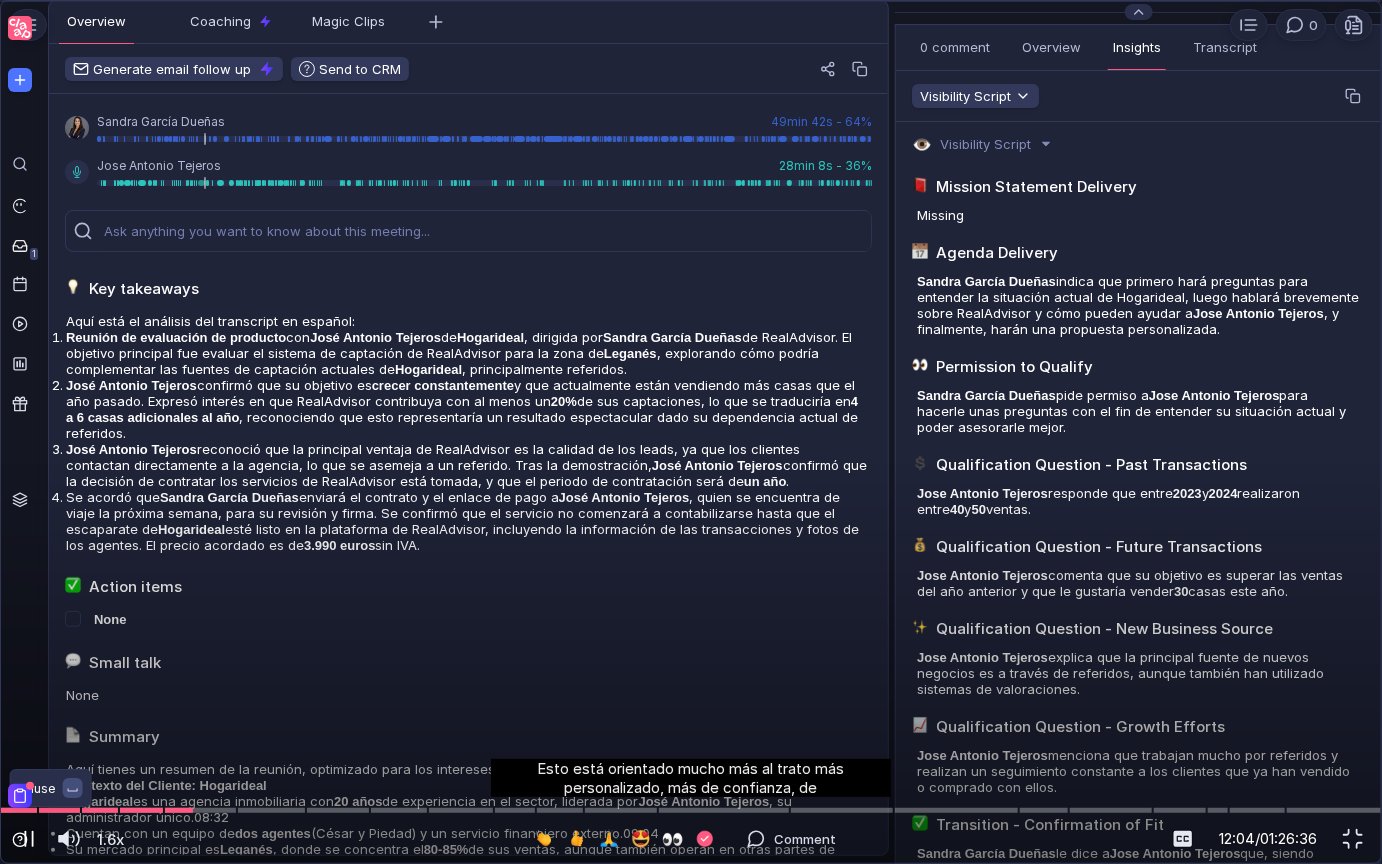 click at bounding box center (29, 839) 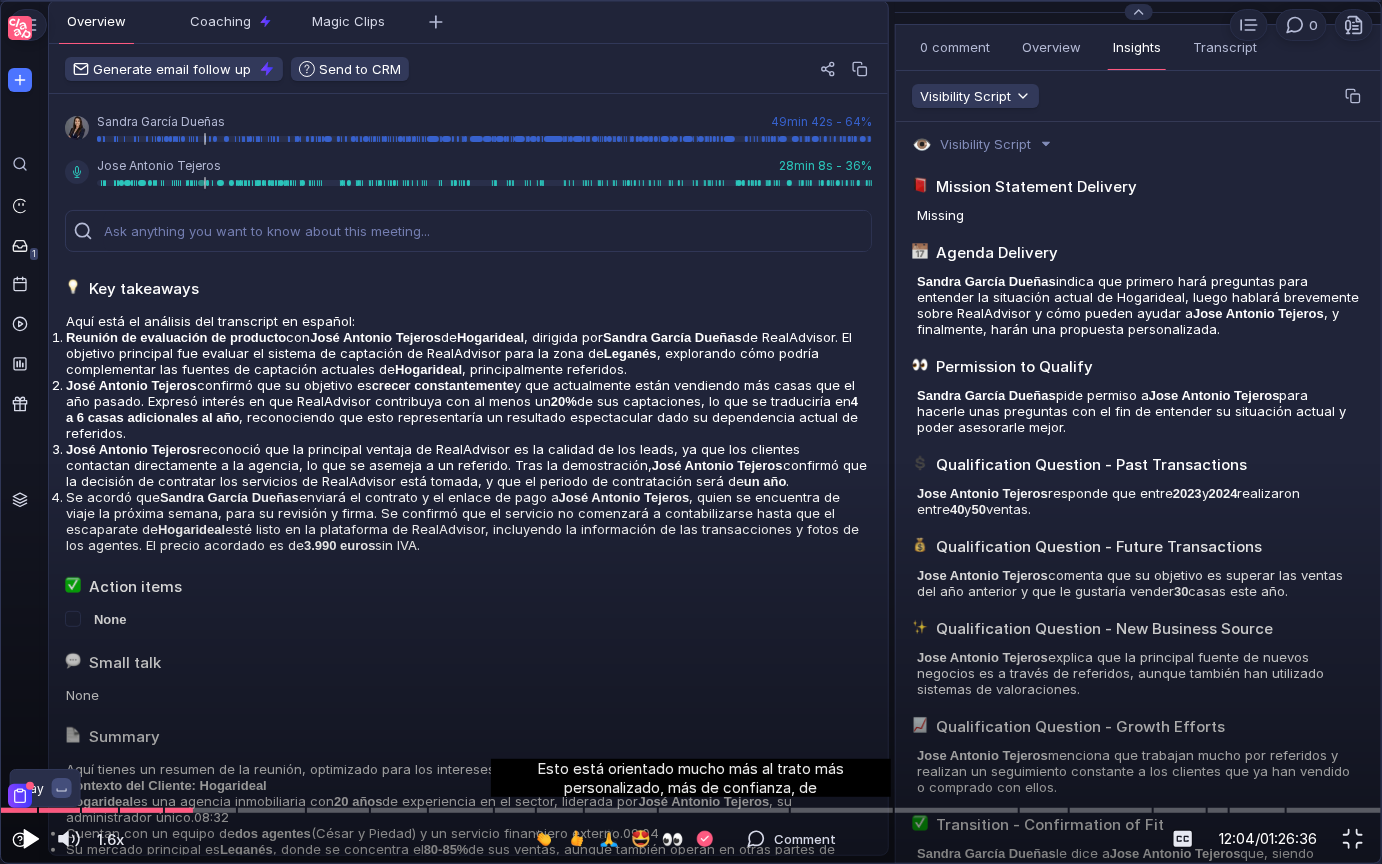 click at bounding box center (31, 839) 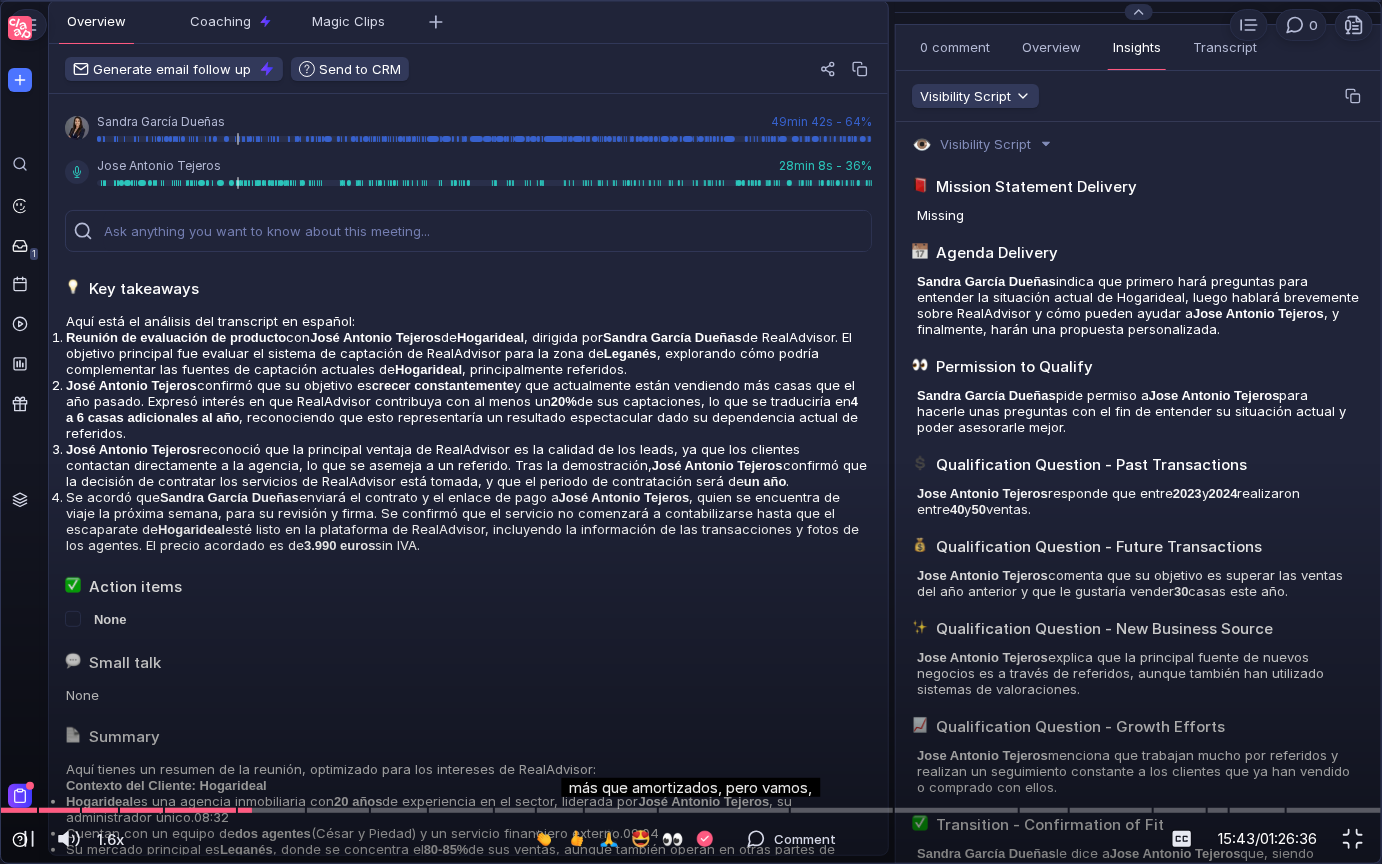 click at bounding box center [691, 432] 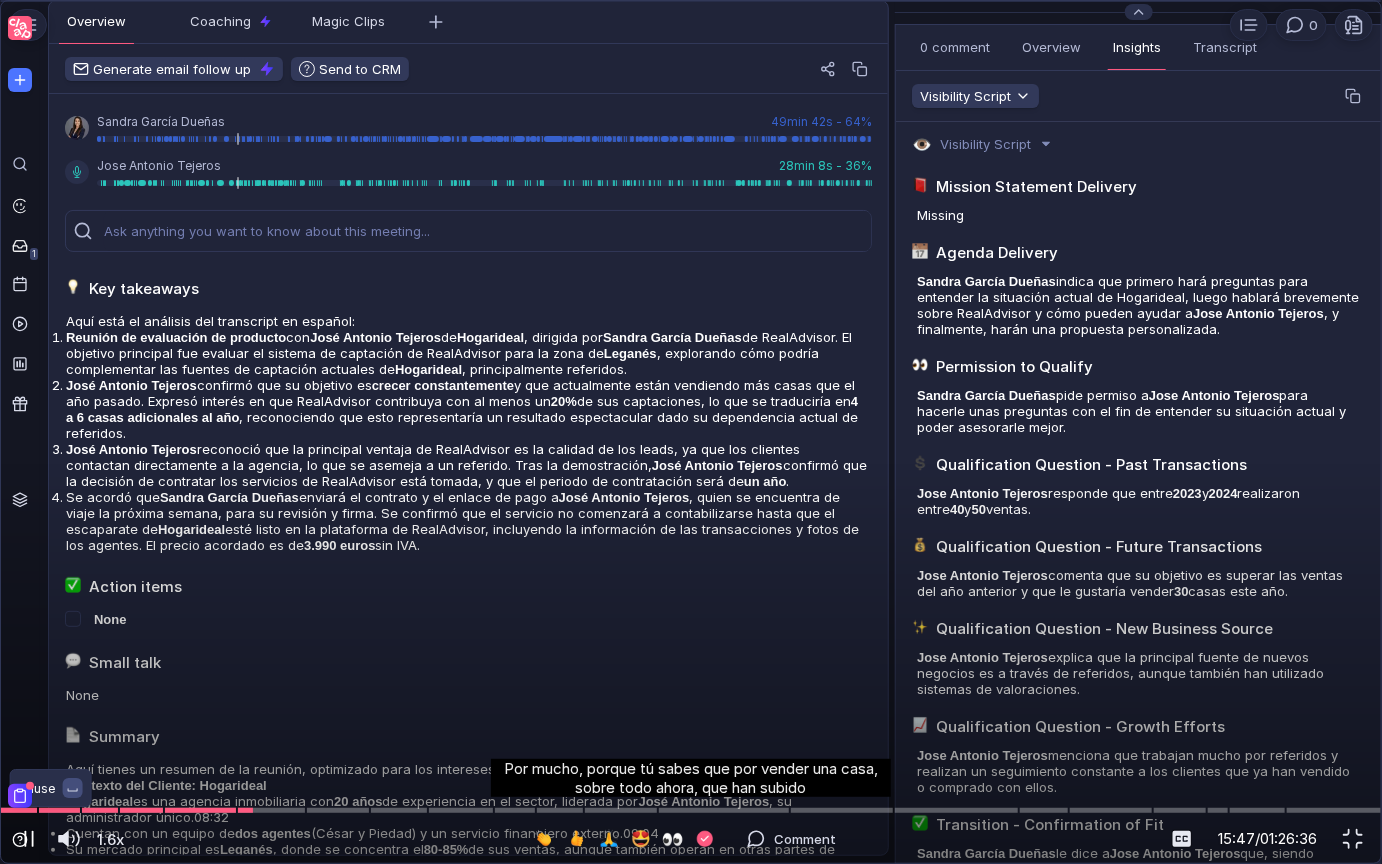 click at bounding box center (29, 839) 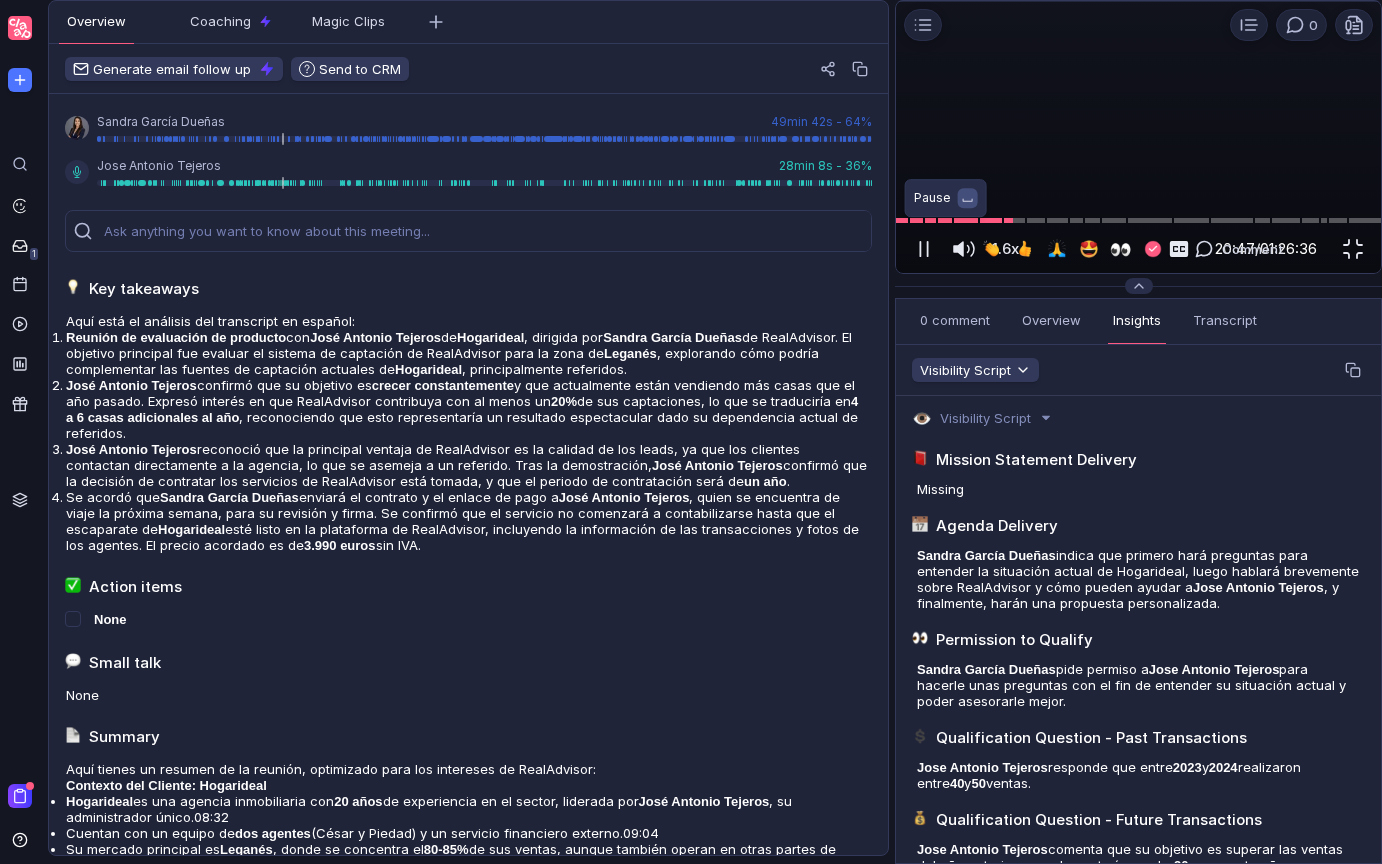 scroll, scrollTop: 0, scrollLeft: 0, axis: both 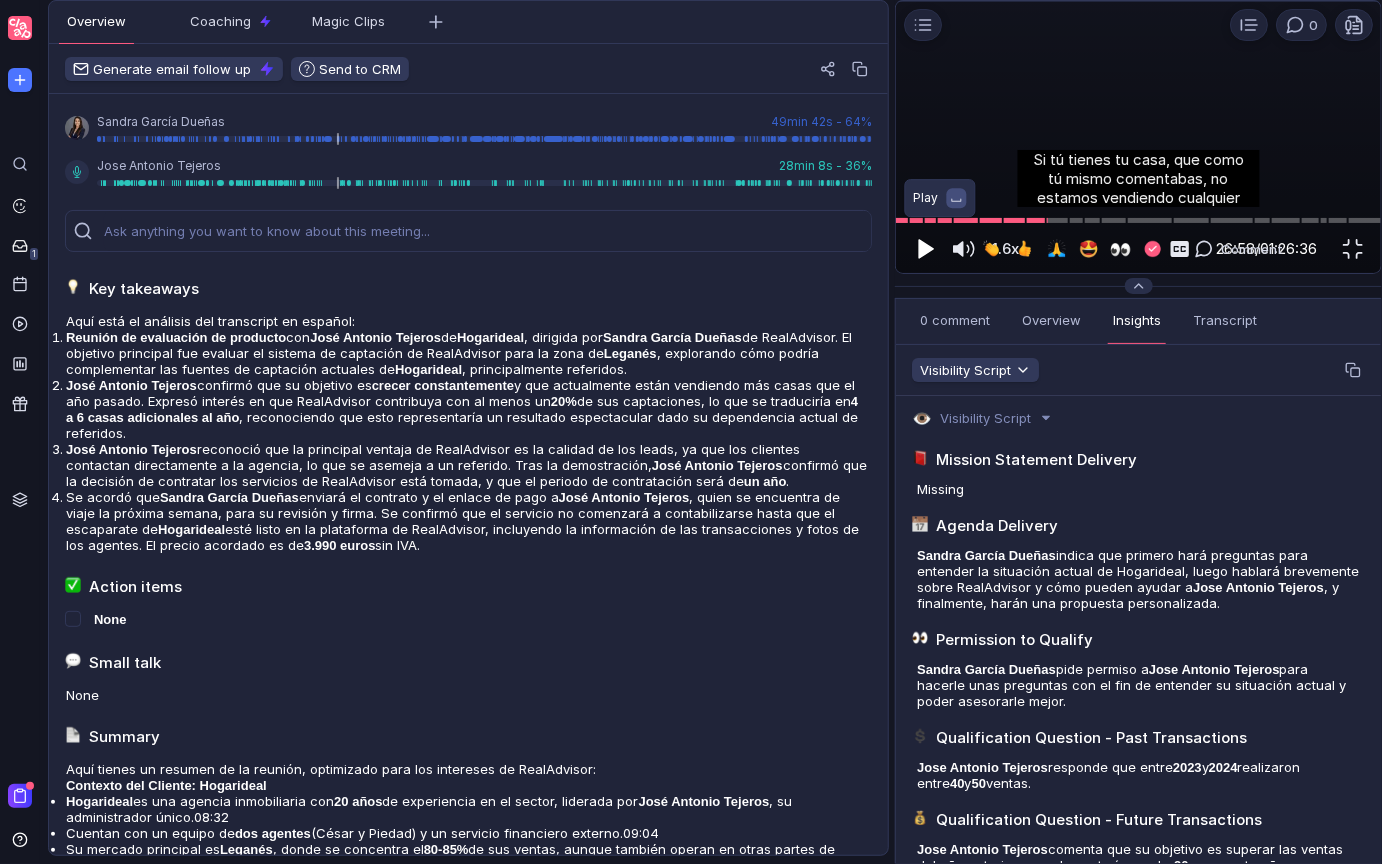 click at bounding box center (924, 249) 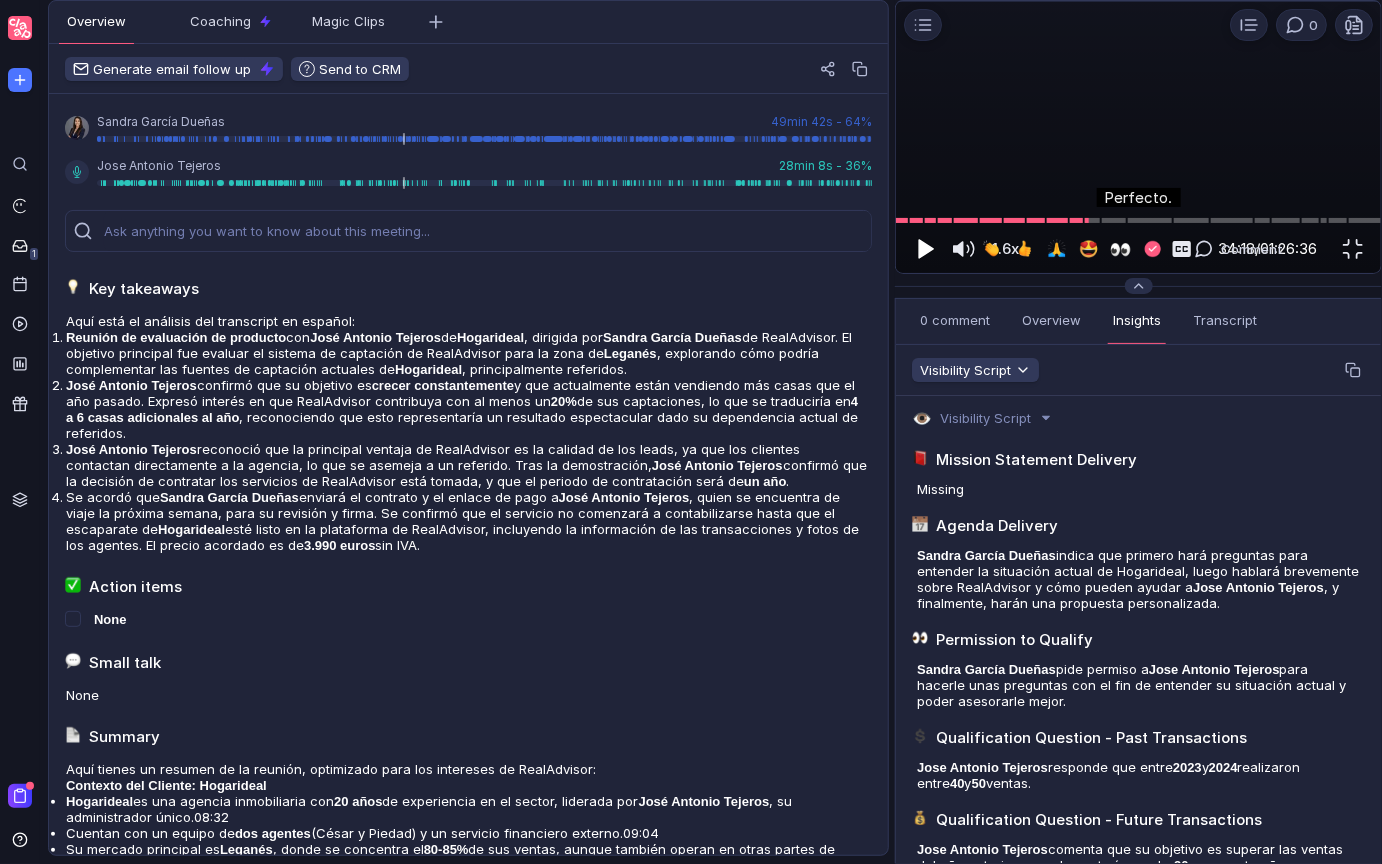 click at bounding box center (926, 249) 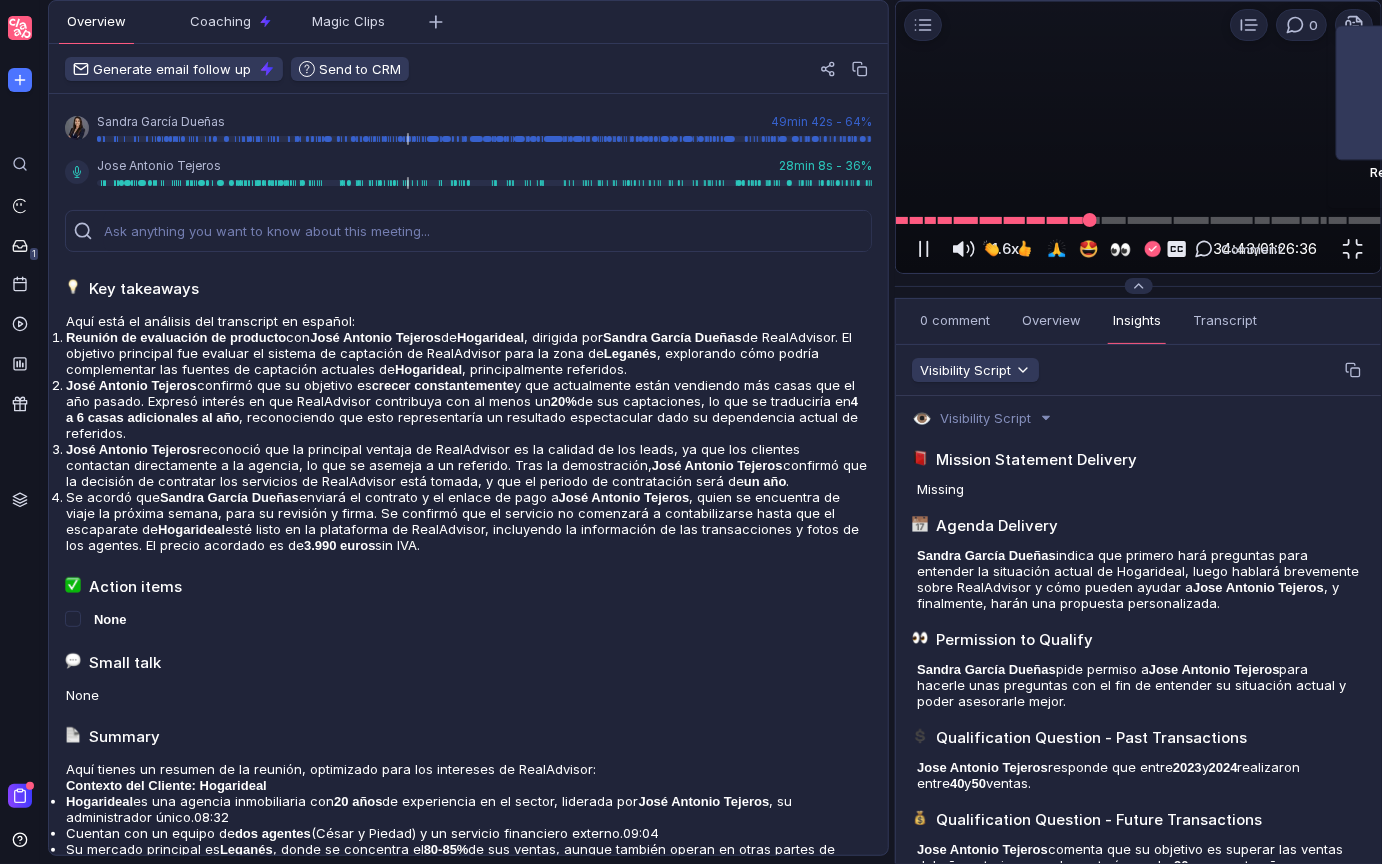 click at bounding box center [1090, 220] 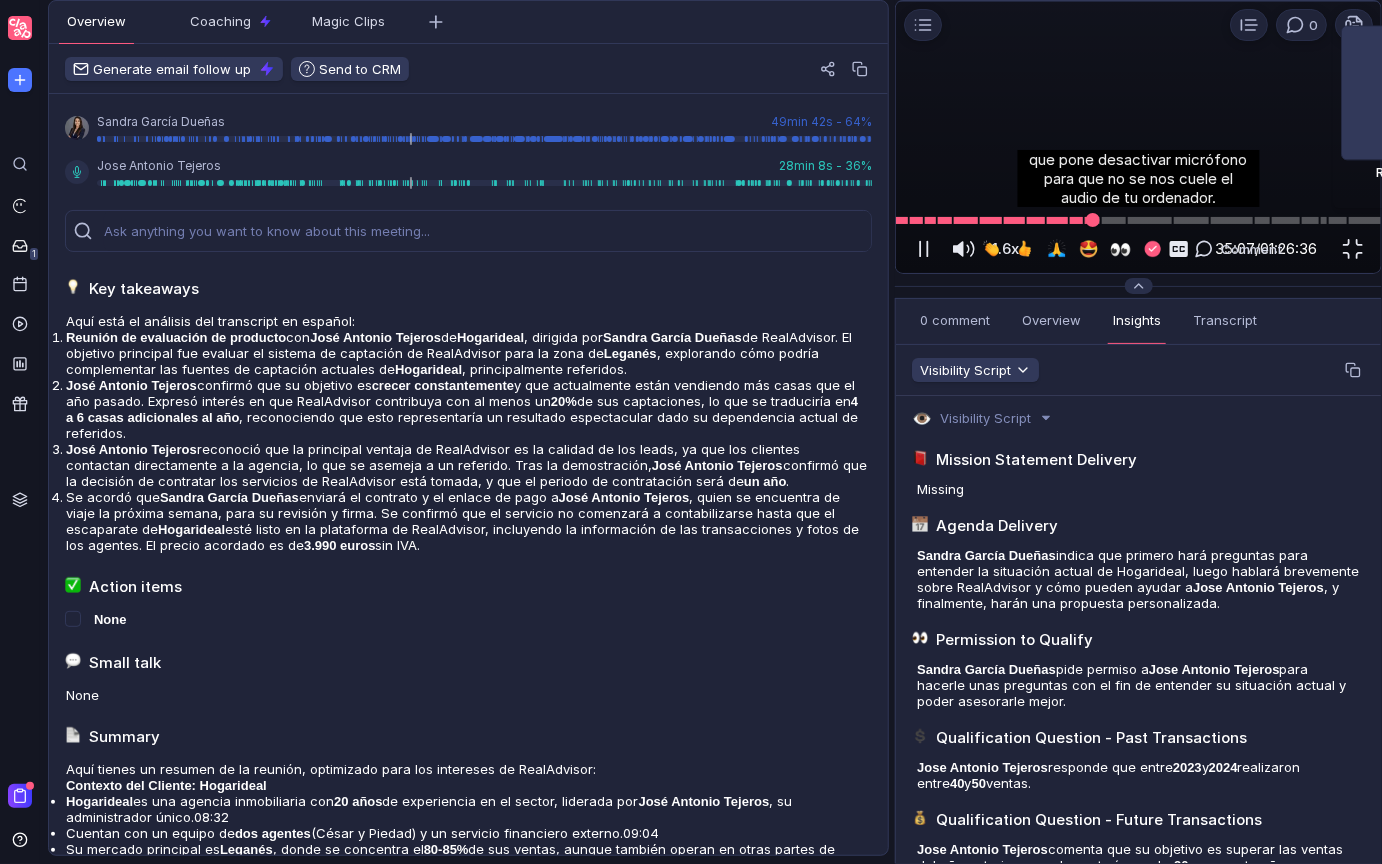click at bounding box center (1093, 220) 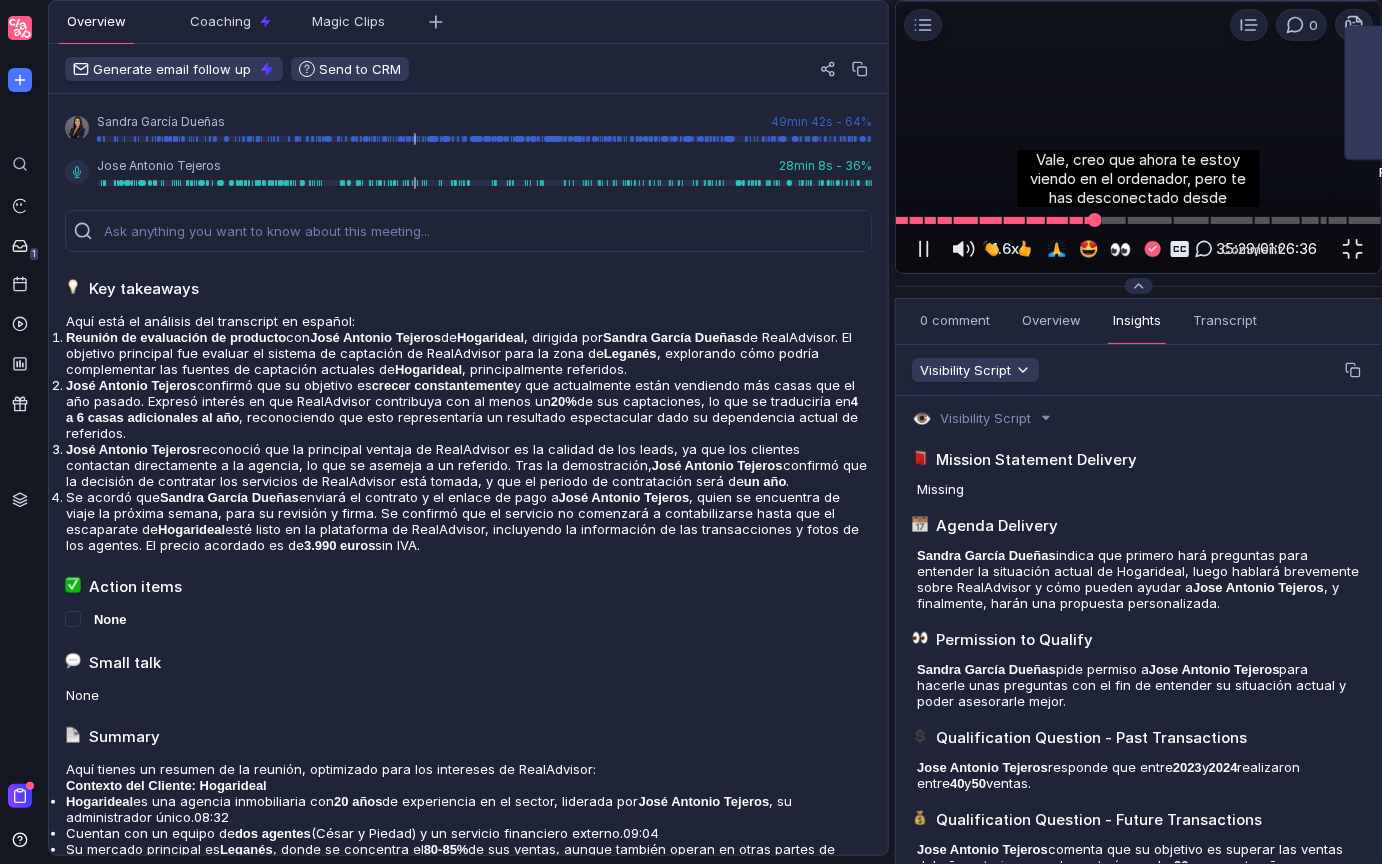 click at bounding box center (1095, 220) 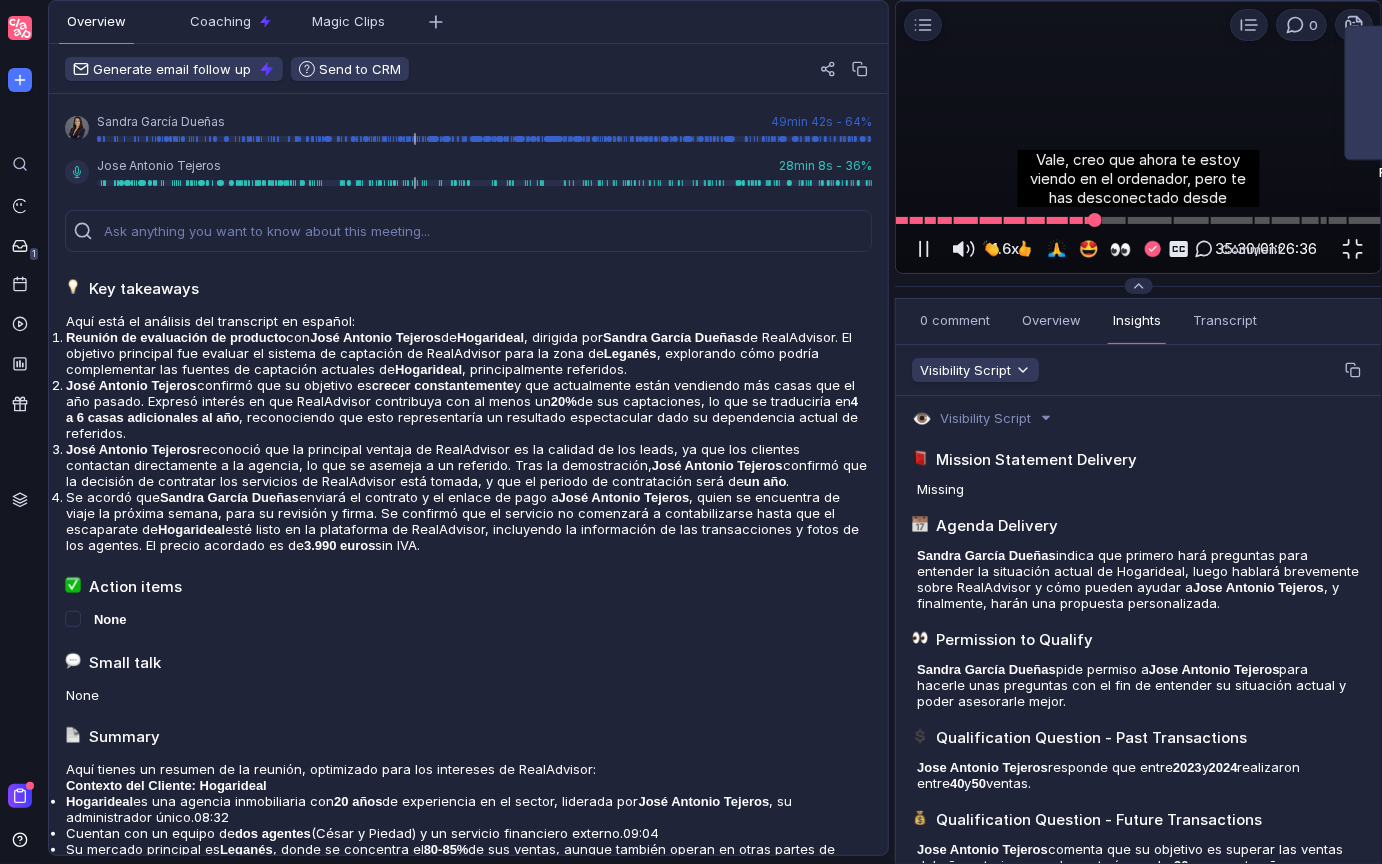 click at bounding box center [1095, 220] 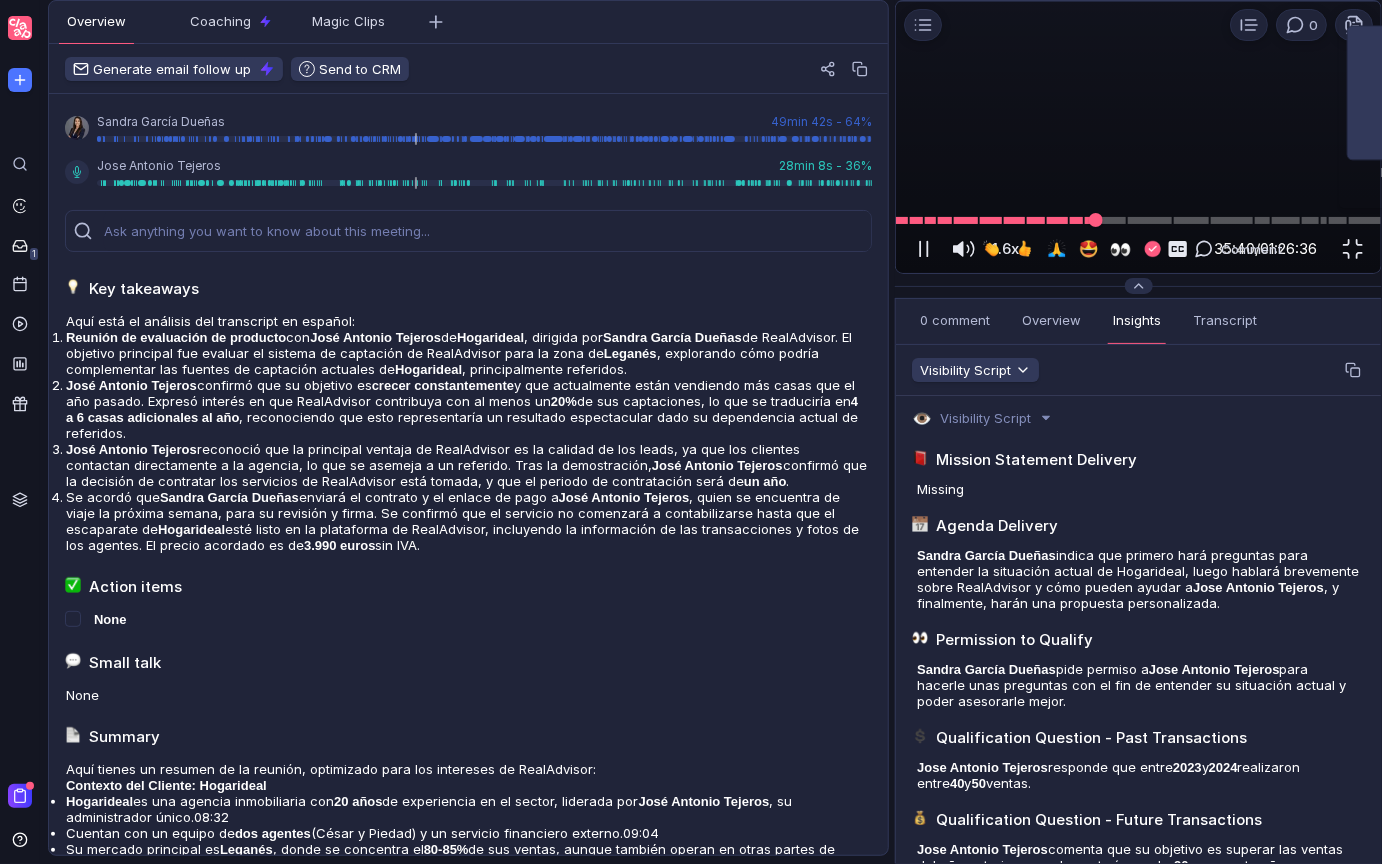 click at bounding box center [1096, 220] 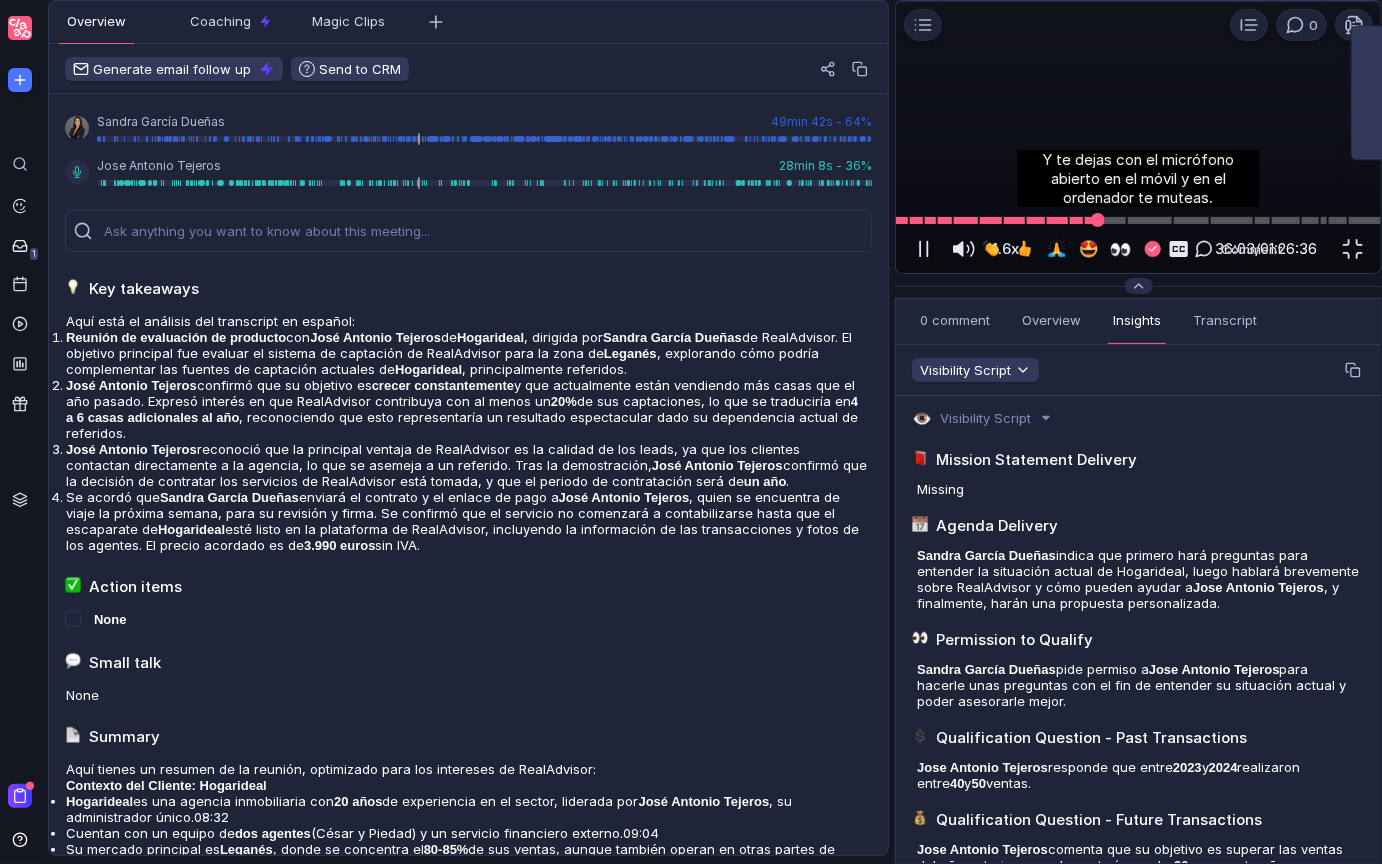 click at bounding box center [1098, 220] 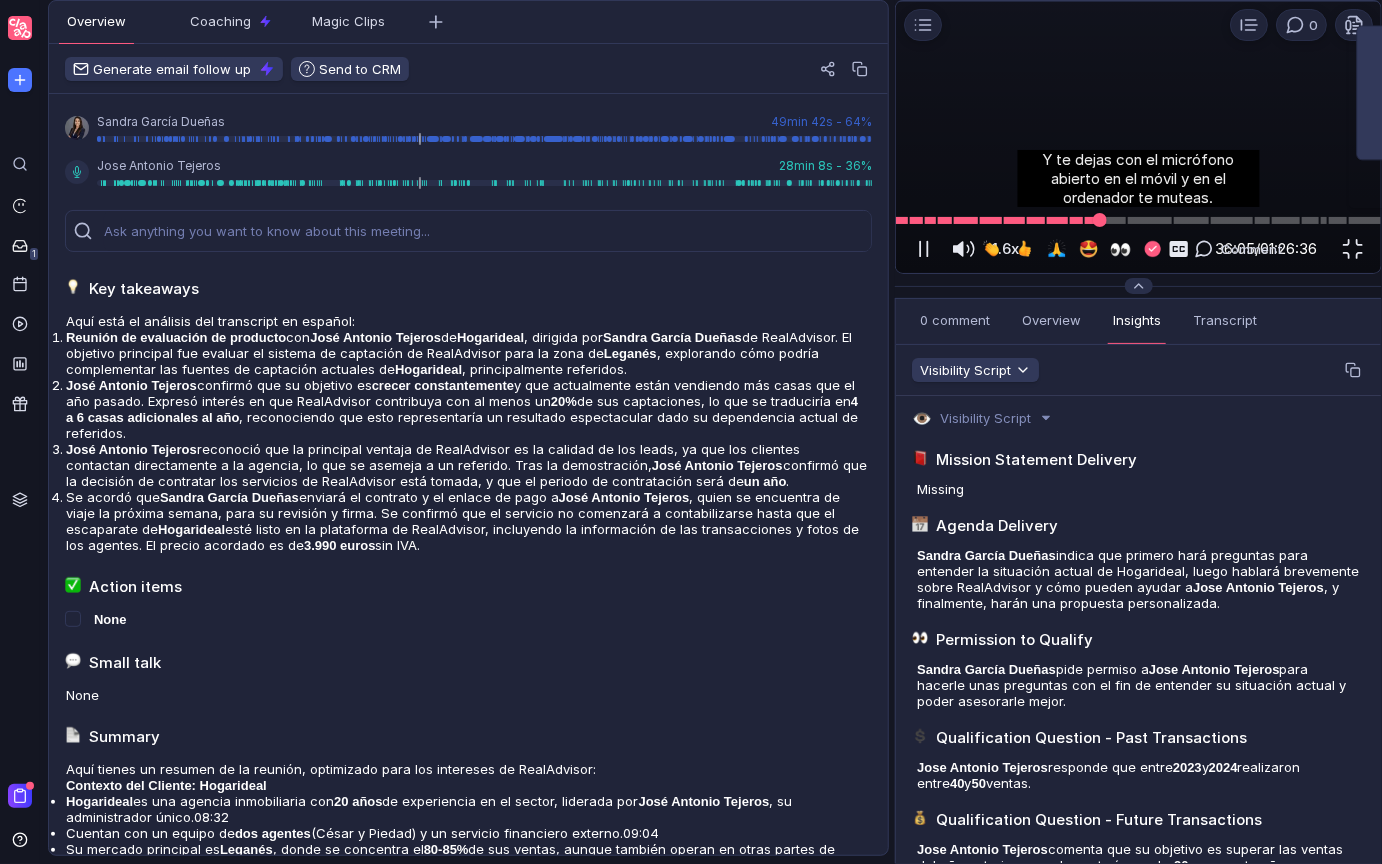 click at bounding box center (1100, 220) 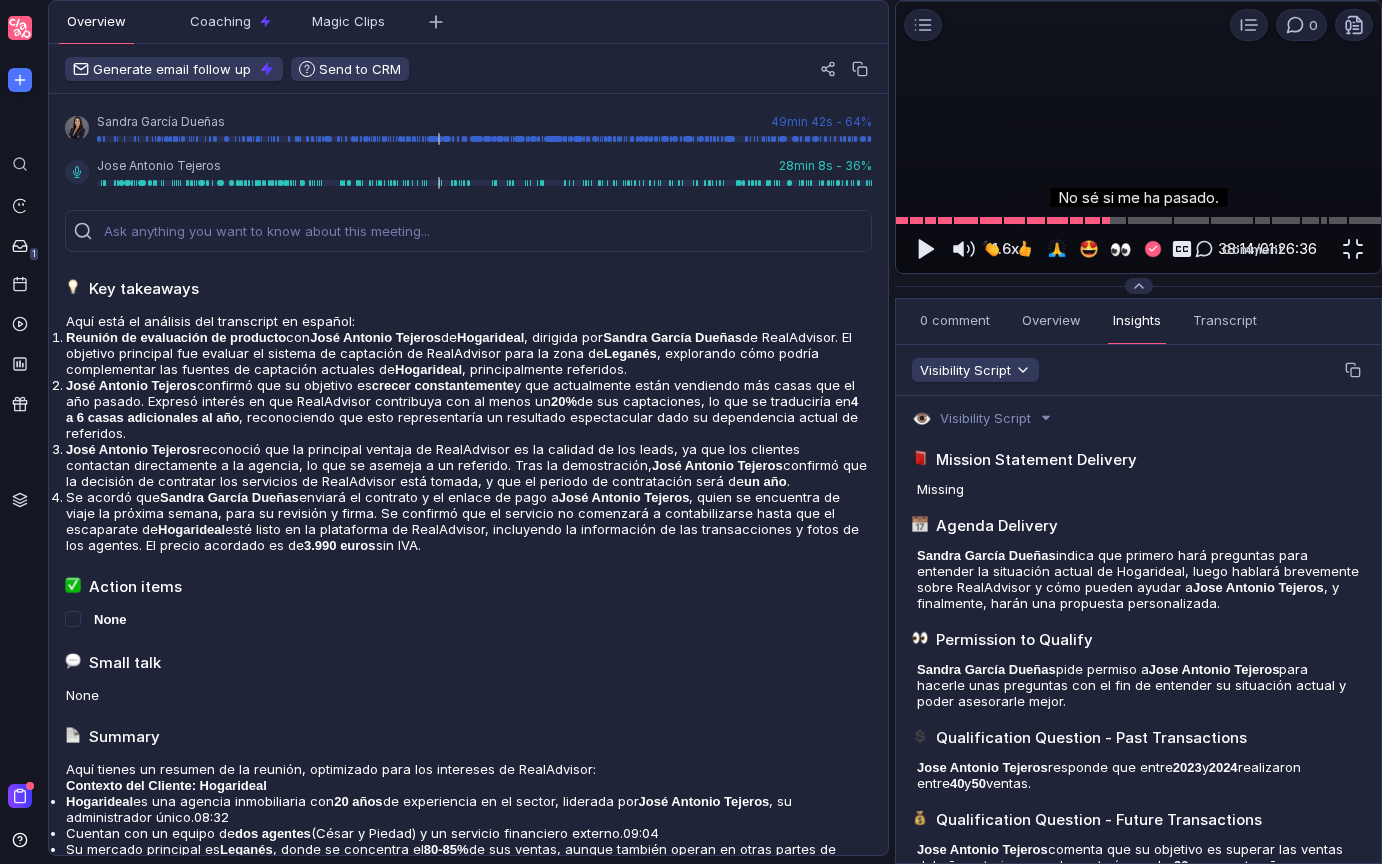 scroll, scrollTop: 0, scrollLeft: 0, axis: both 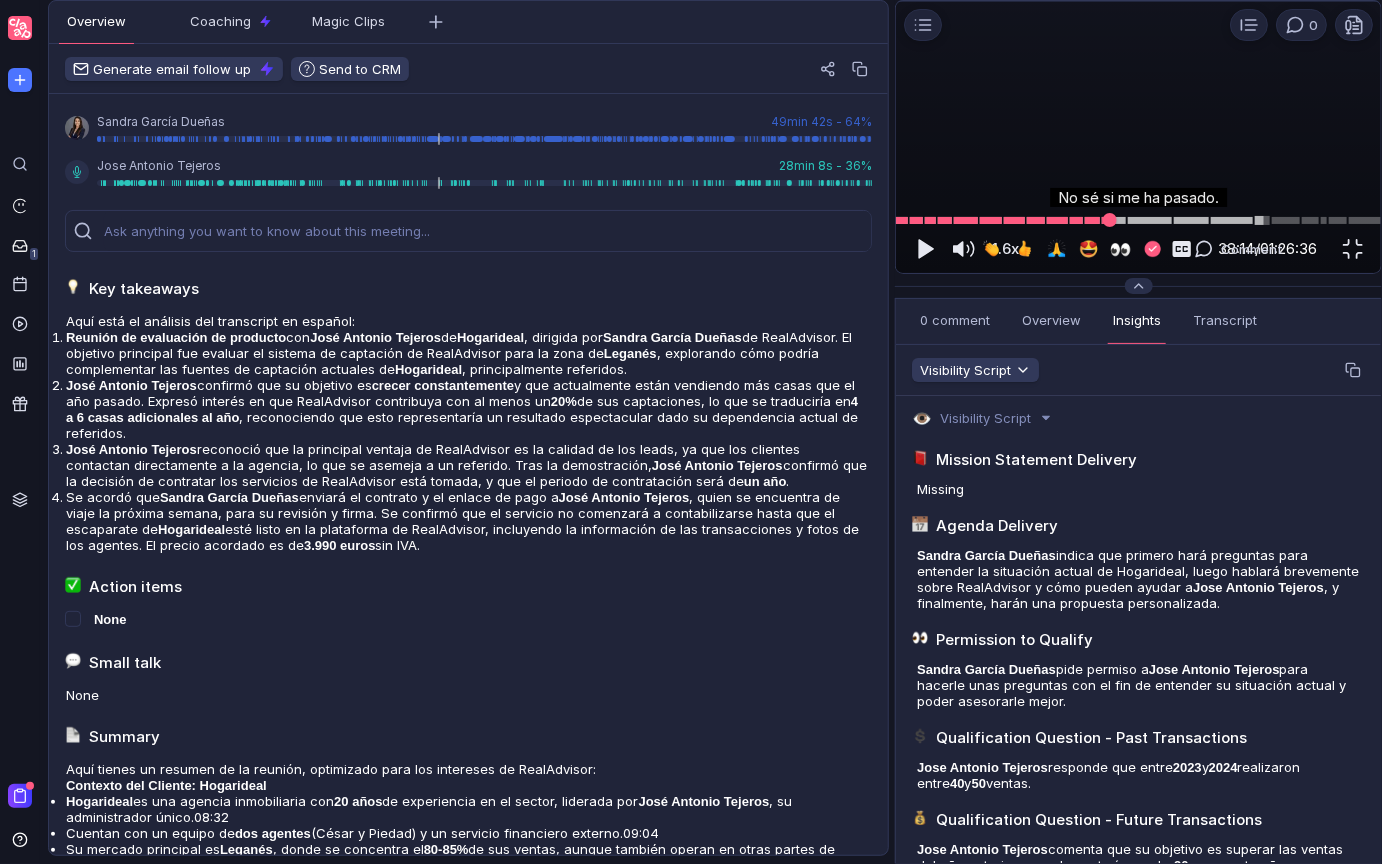 click at bounding box center (1138, 220) 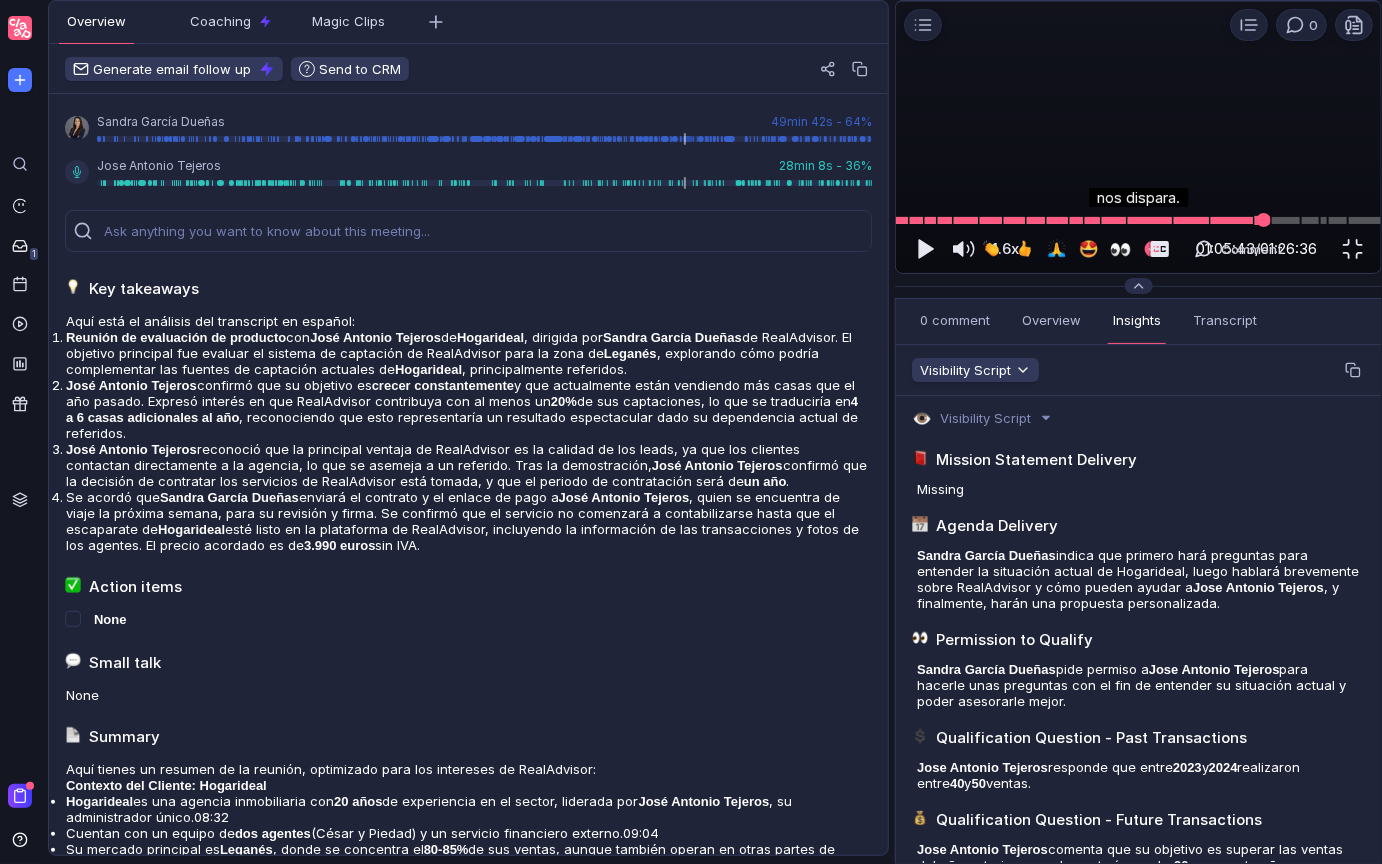 click at bounding box center (1138, 220) 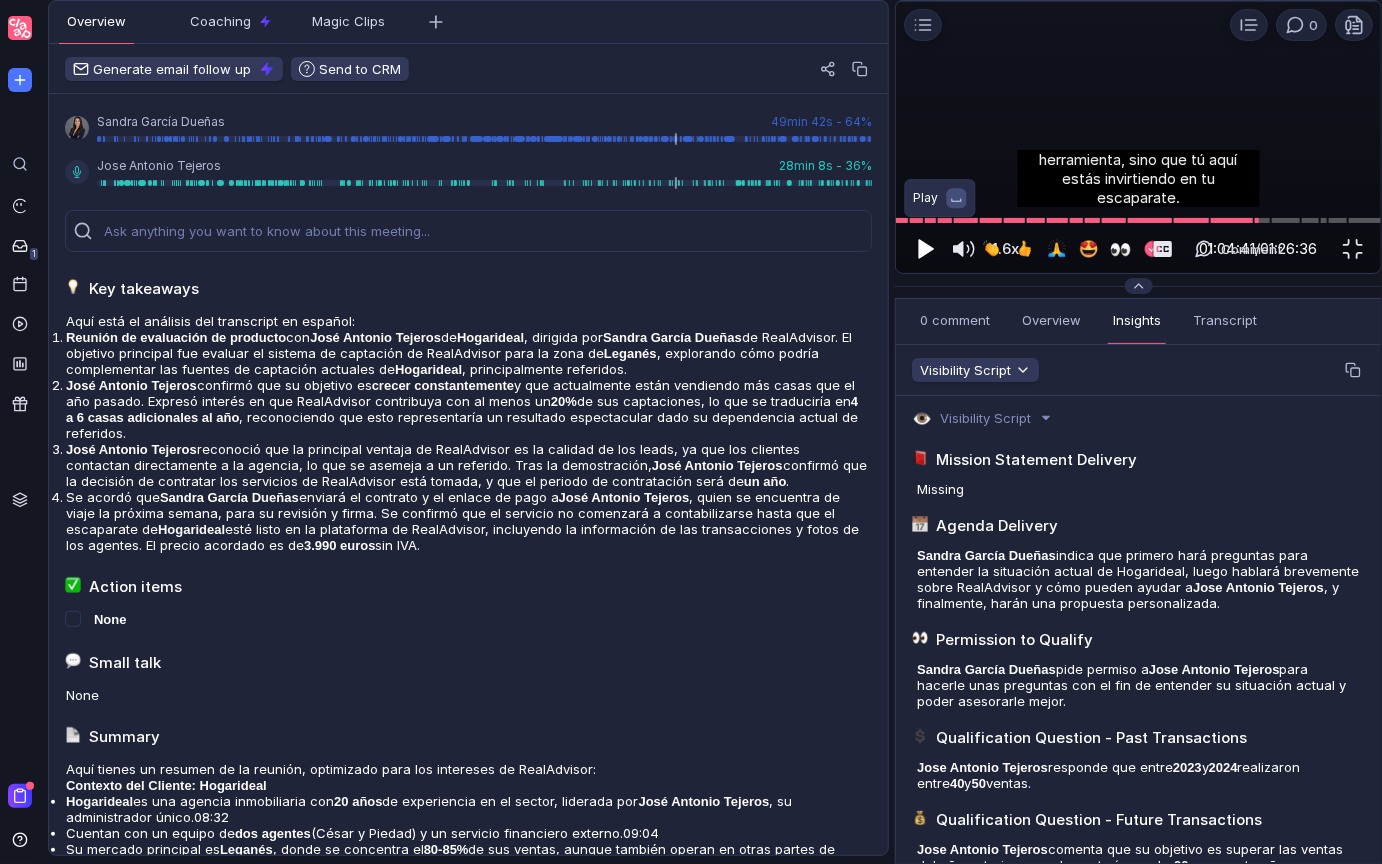 click at bounding box center (924, 249) 